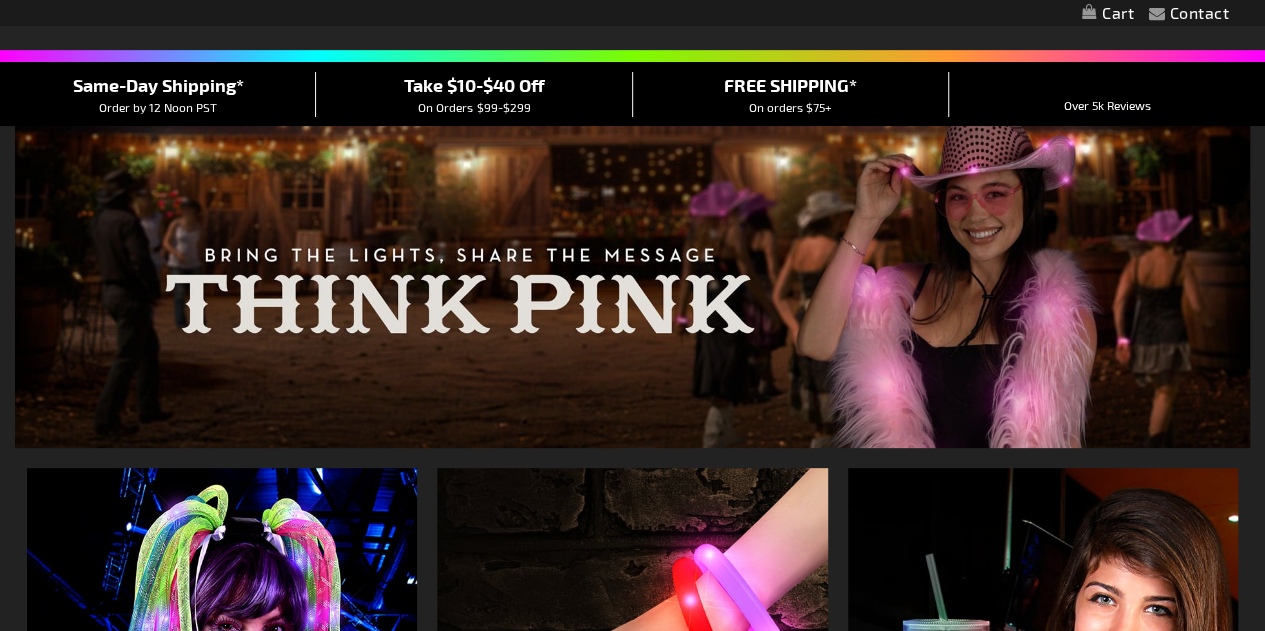 scroll, scrollTop: 0, scrollLeft: 0, axis: both 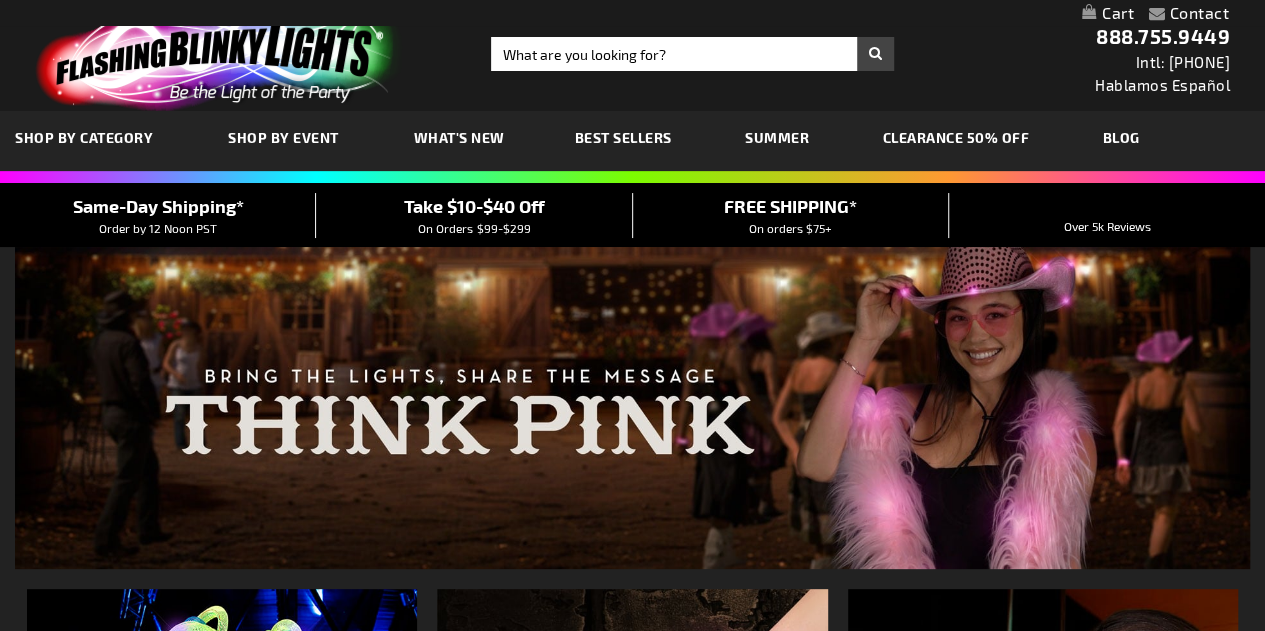 click on "SHOP BY CATEGORY" at bounding box center [84, 137] 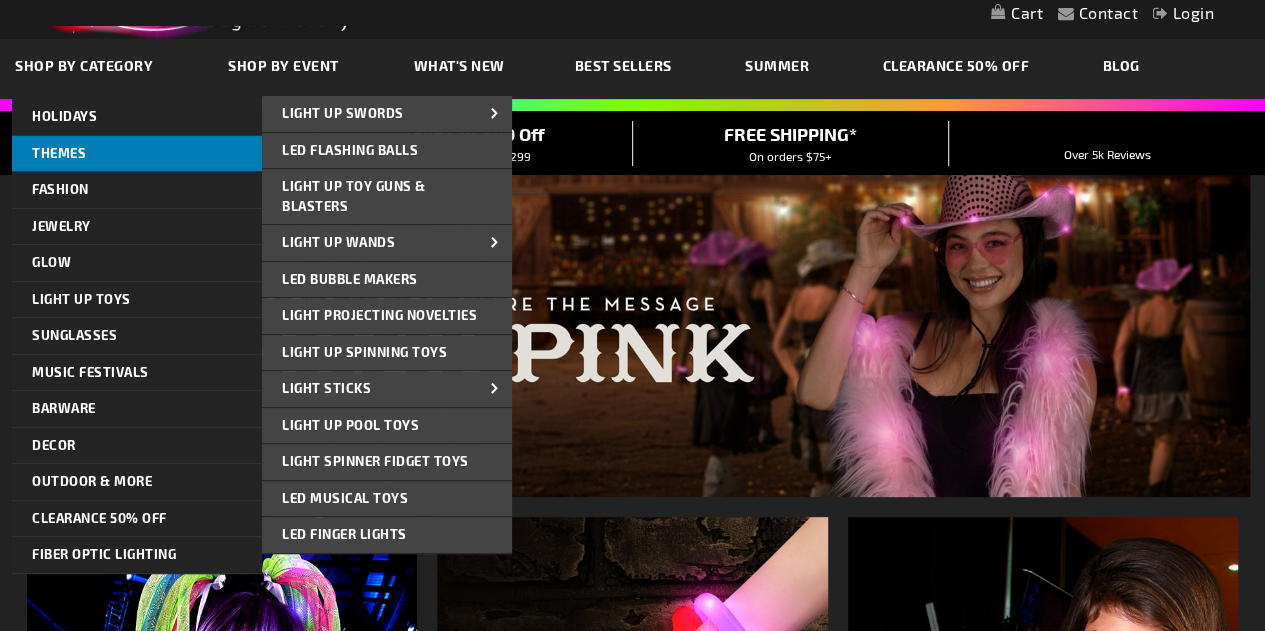 scroll, scrollTop: 66, scrollLeft: 0, axis: vertical 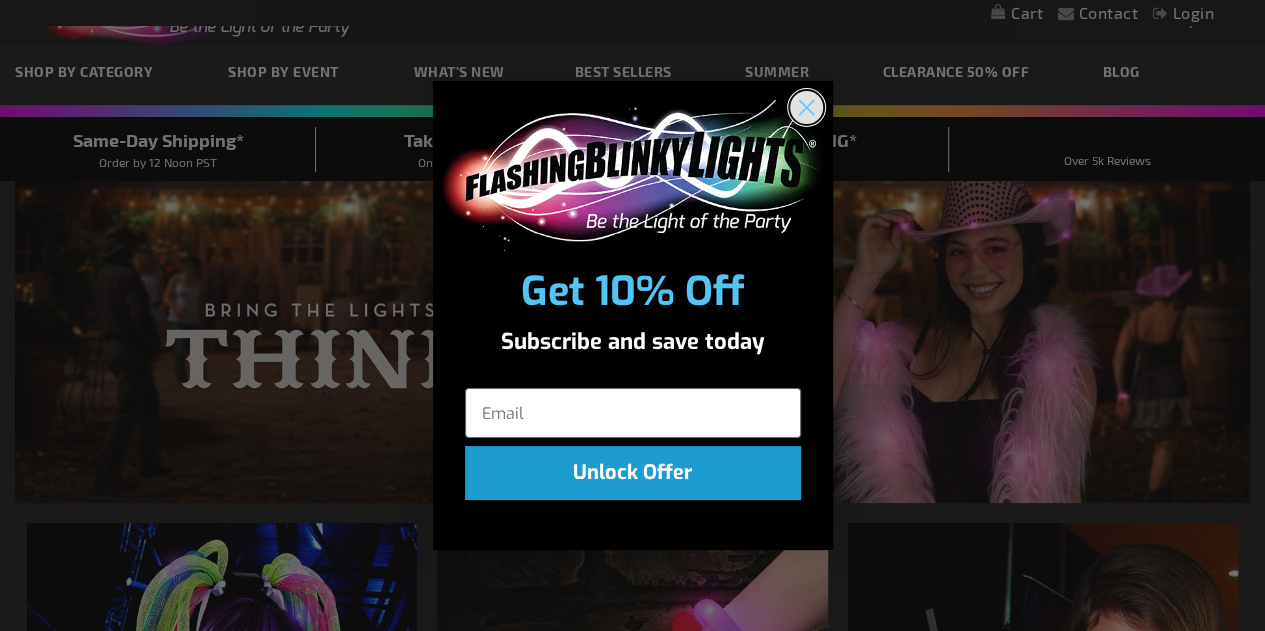 click 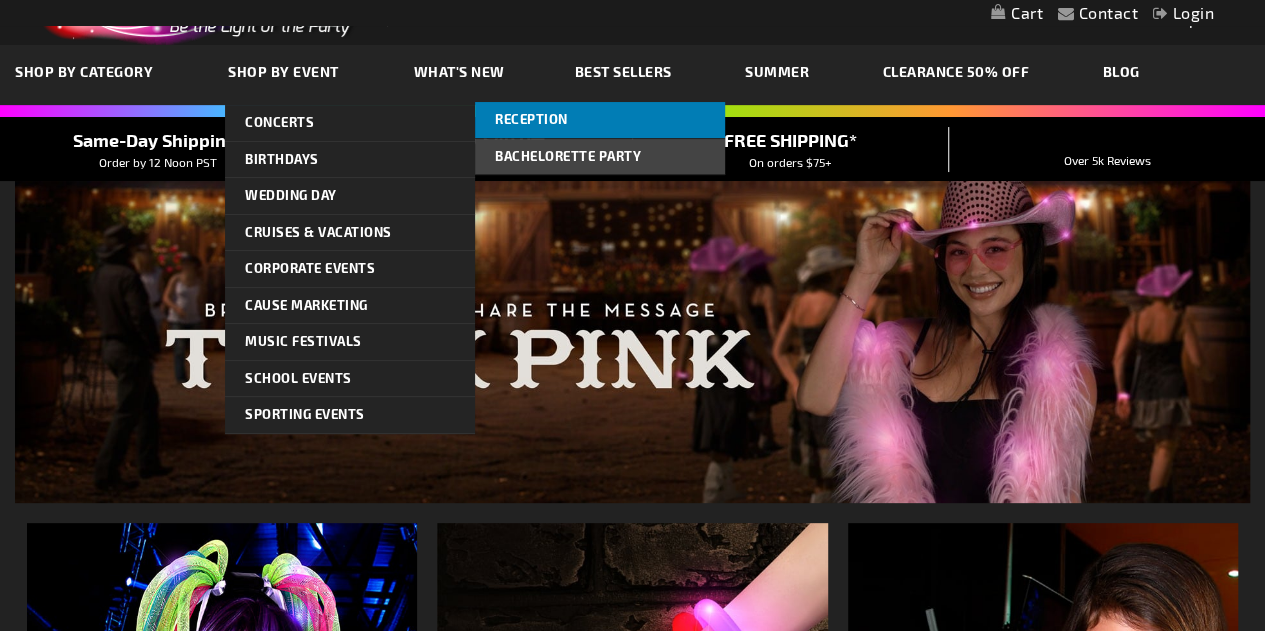 click on "Reception" at bounding box center [531, 119] 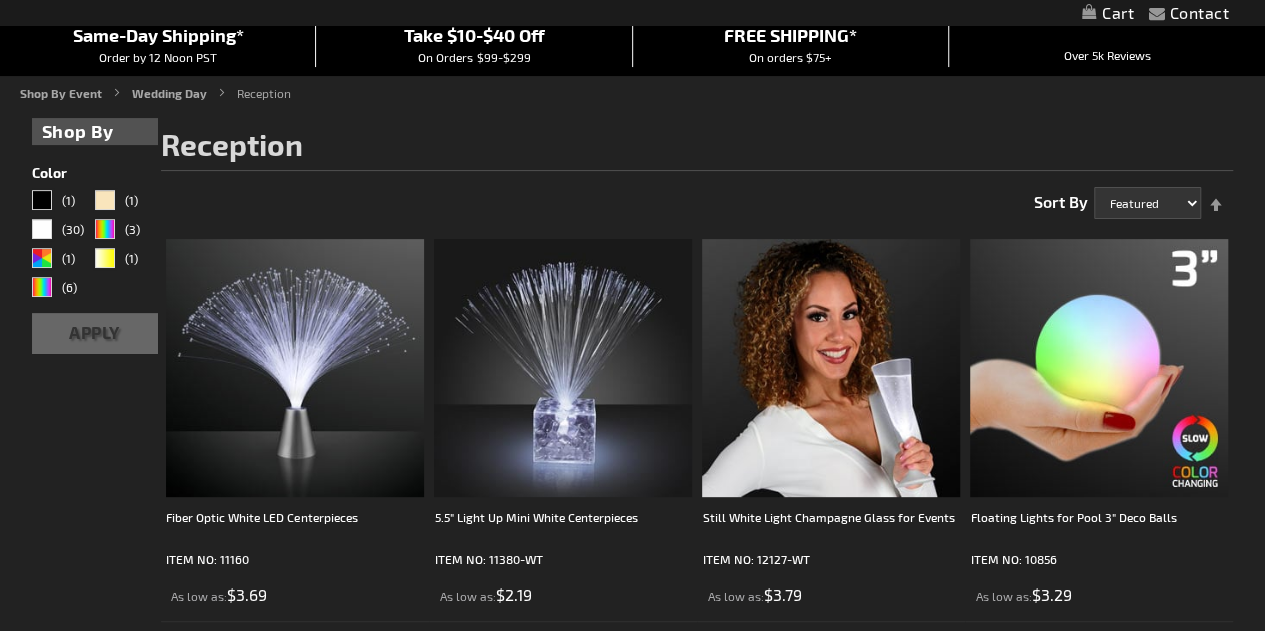 scroll, scrollTop: 0, scrollLeft: 0, axis: both 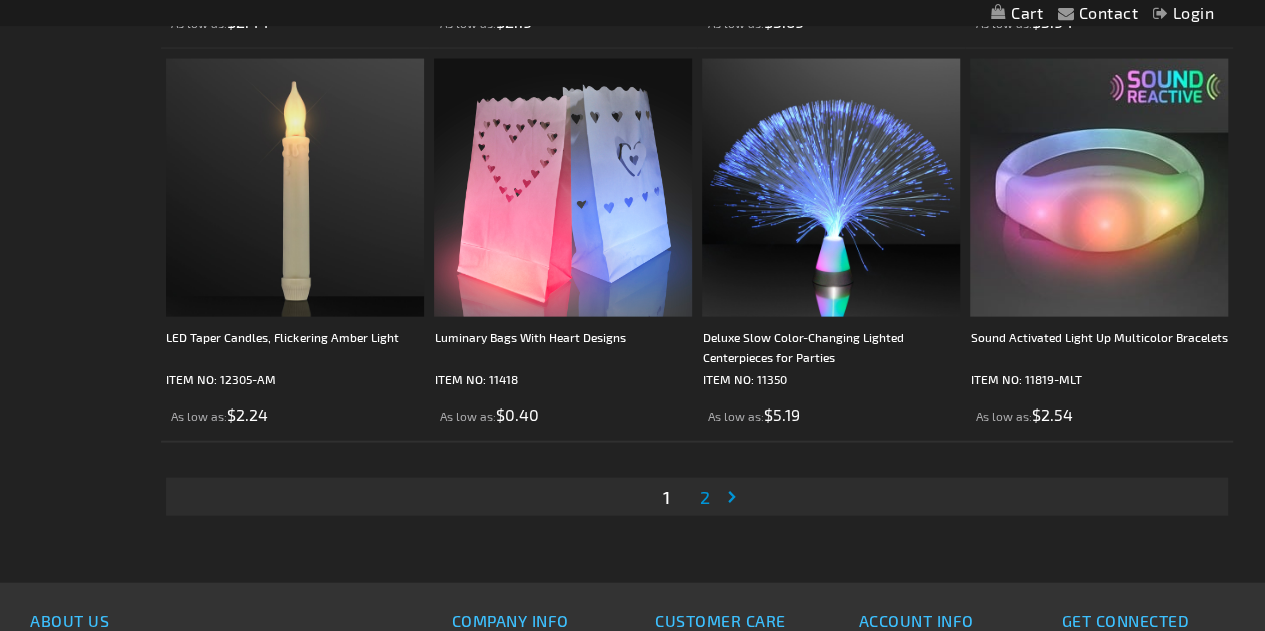 click on "2" at bounding box center (705, 497) 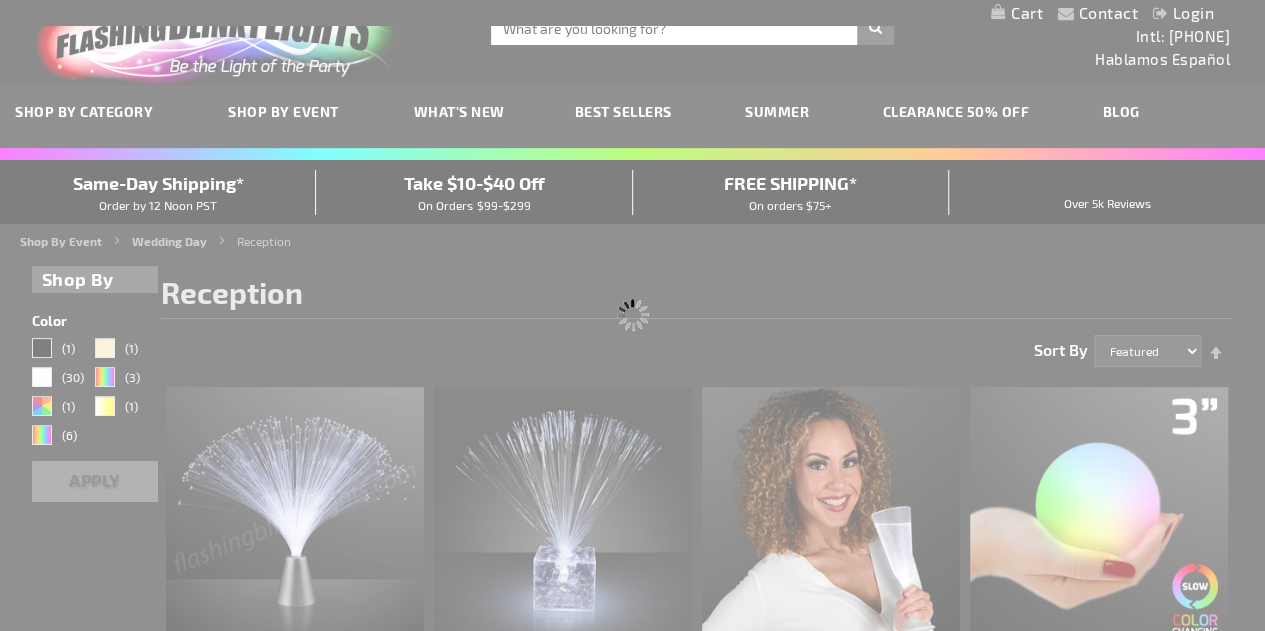scroll, scrollTop: 0, scrollLeft: 0, axis: both 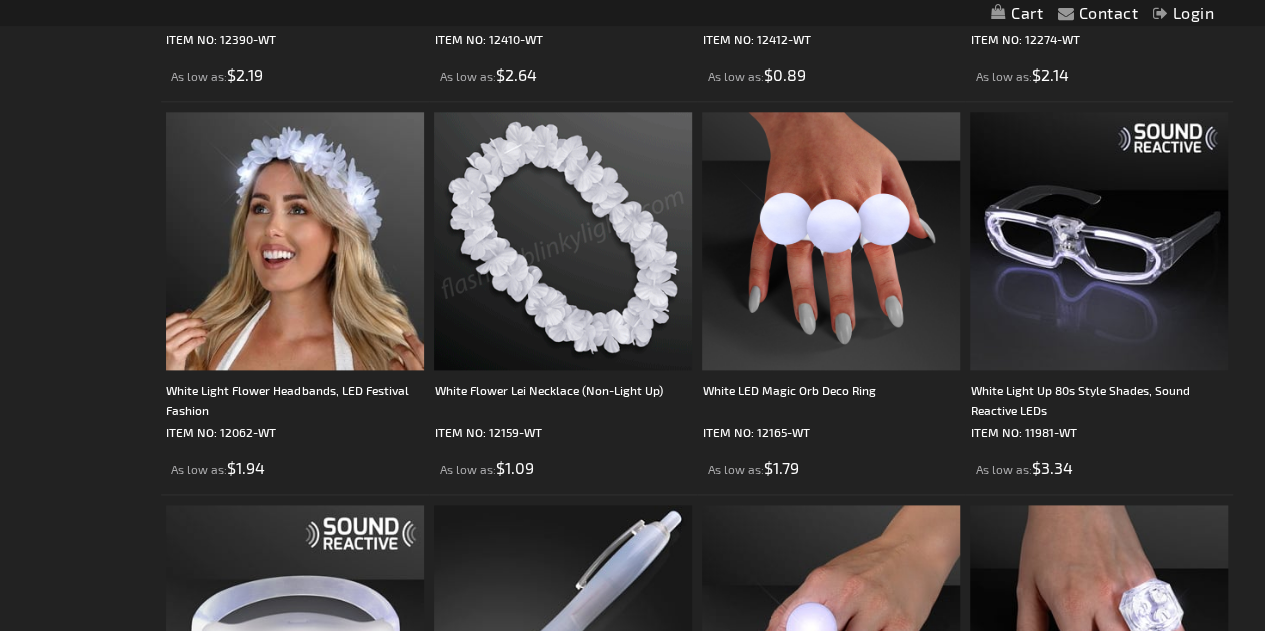 drag, startPoint x: 524, startPoint y: 398, endPoint x: 10, endPoint y: 394, distance: 514.01556 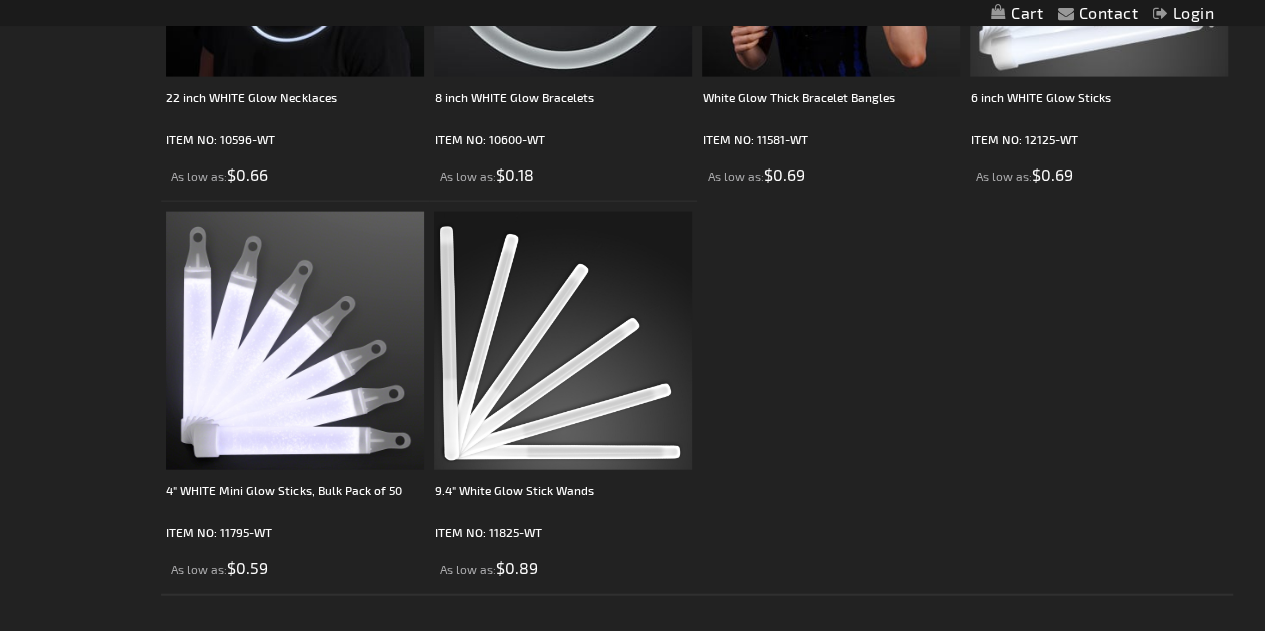 scroll, scrollTop: 2165, scrollLeft: 0, axis: vertical 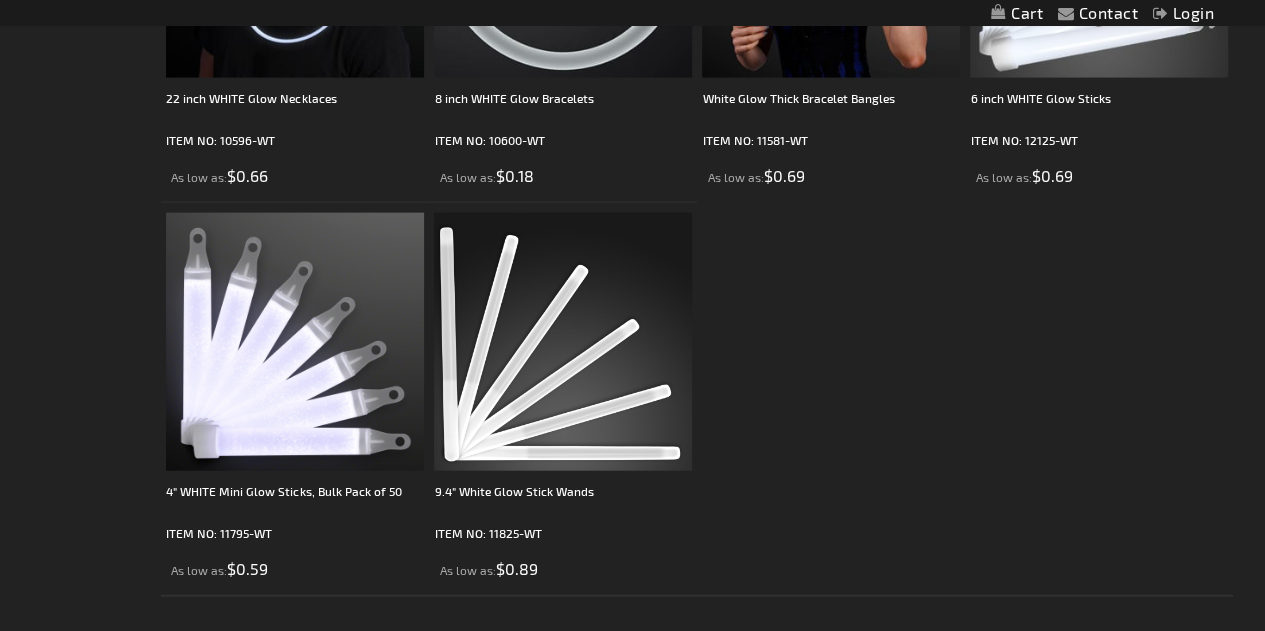 click on "Stretchy Light Bracelets, Slow Color Change LED
ITEM NO: 12390-SLOW
As low as  $2.39
As low as" at bounding box center [697, -583] 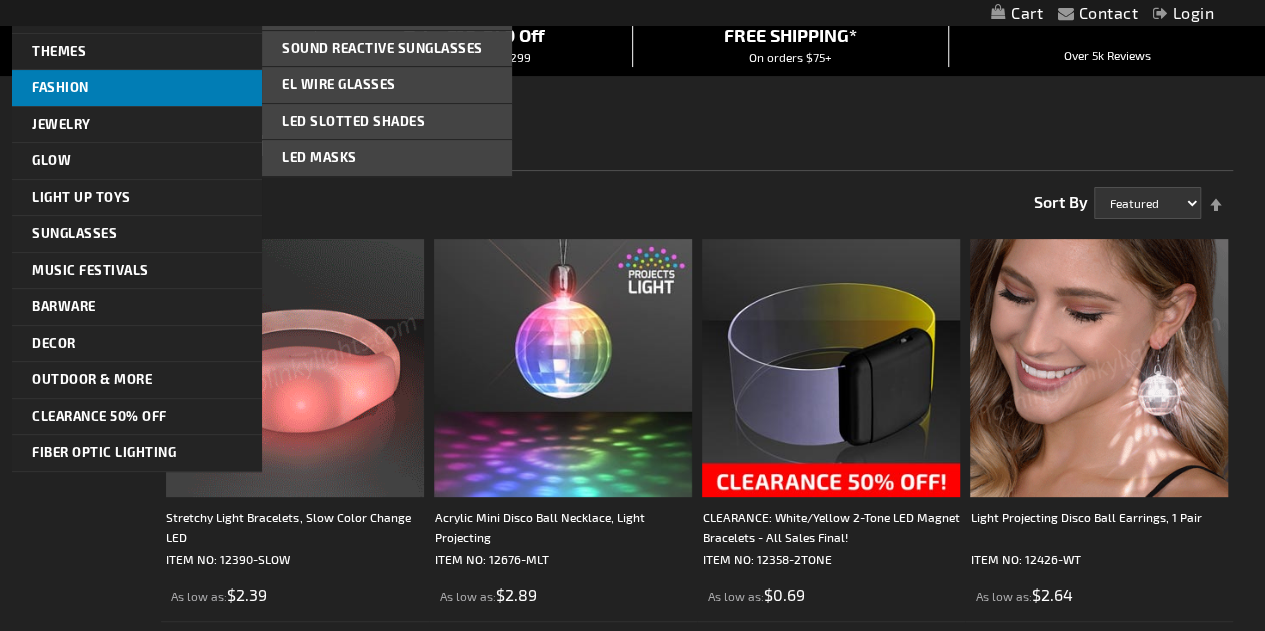 scroll, scrollTop: 58, scrollLeft: 0, axis: vertical 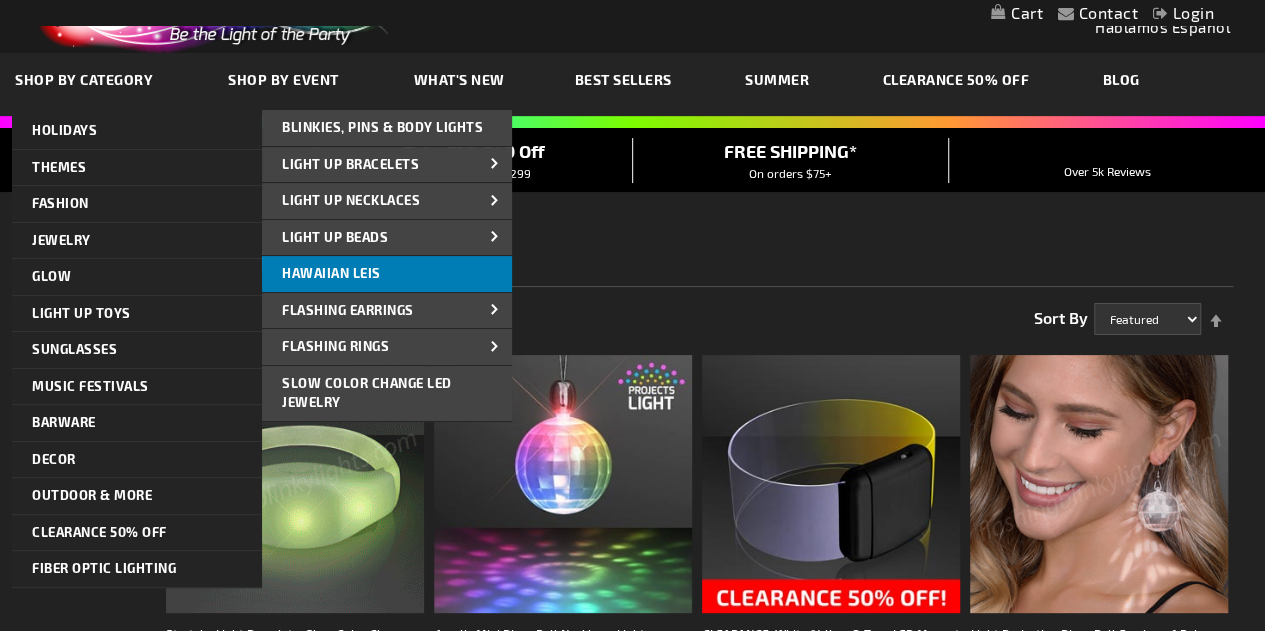click on "Hawaiian Leis" at bounding box center [387, 274] 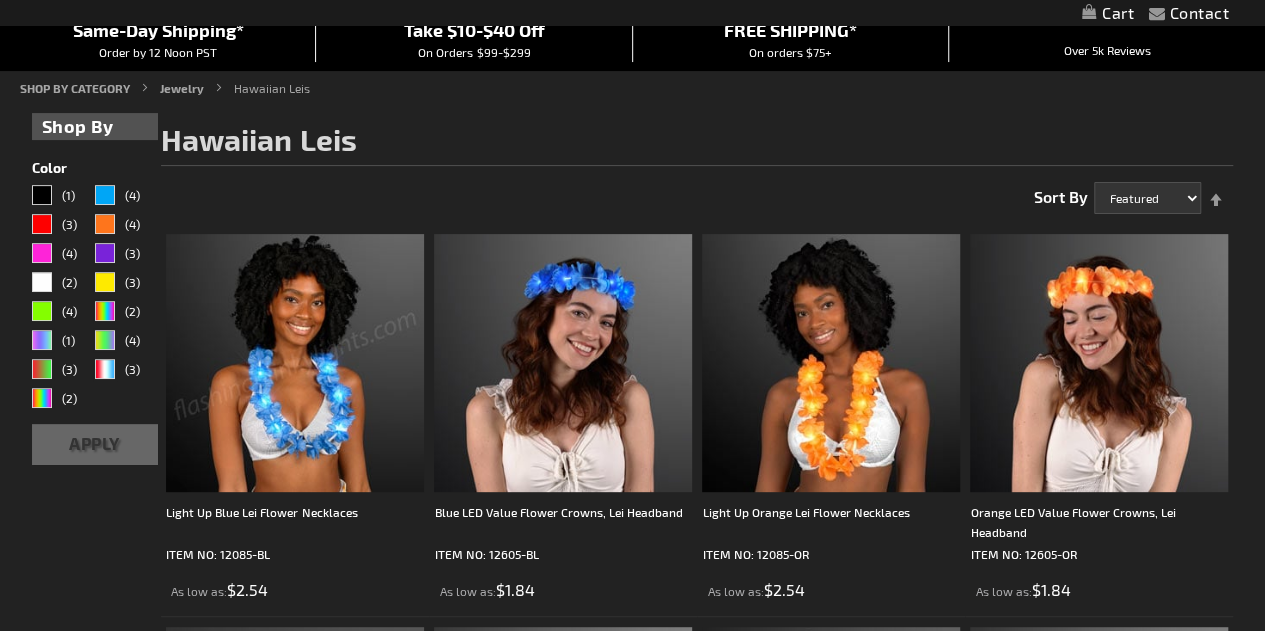 scroll, scrollTop: 305, scrollLeft: 0, axis: vertical 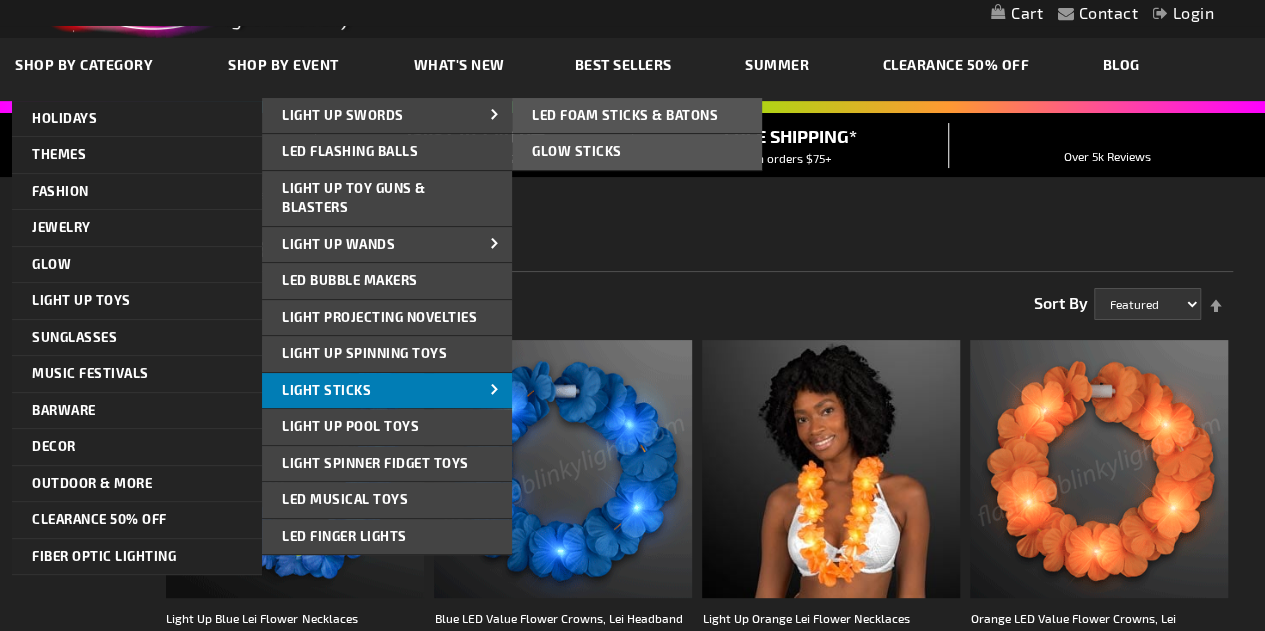 click on "Light Sticks" at bounding box center [387, 391] 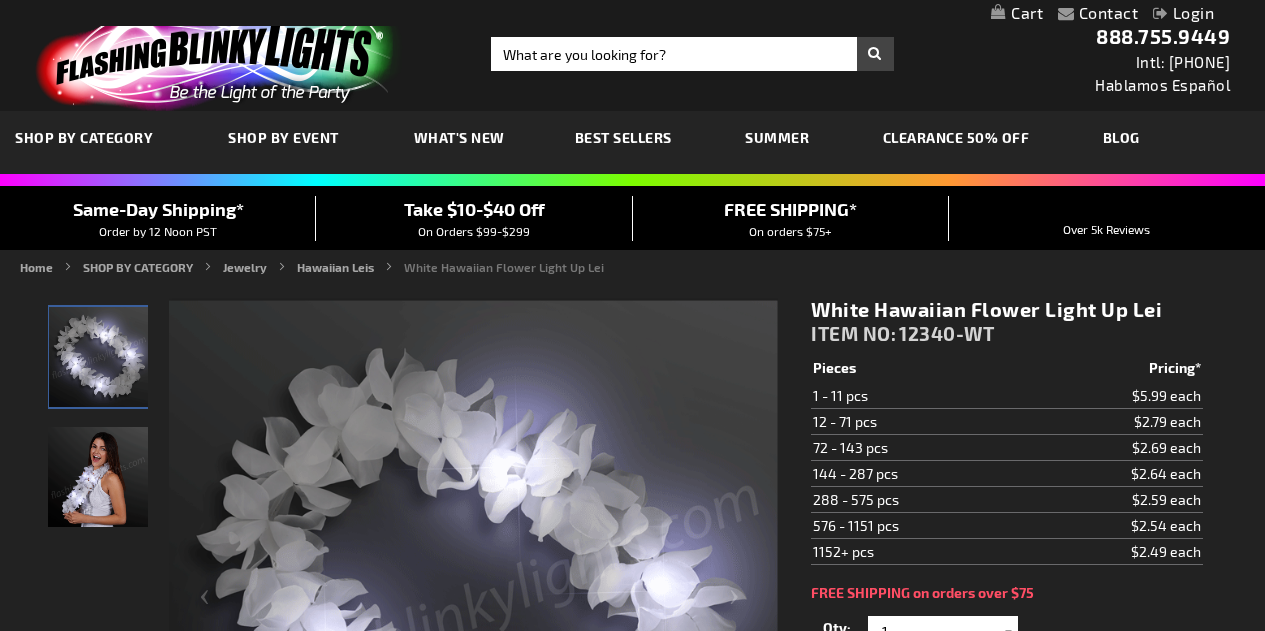 scroll, scrollTop: 0, scrollLeft: 0, axis: both 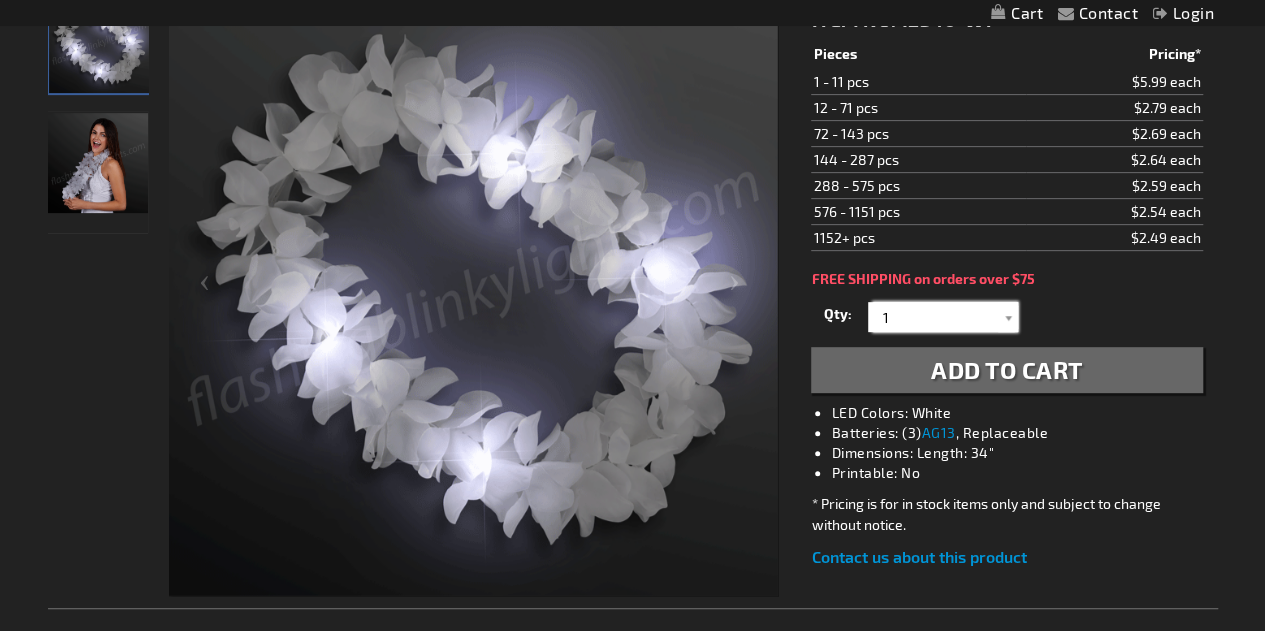 click on "1" at bounding box center [945, 317] 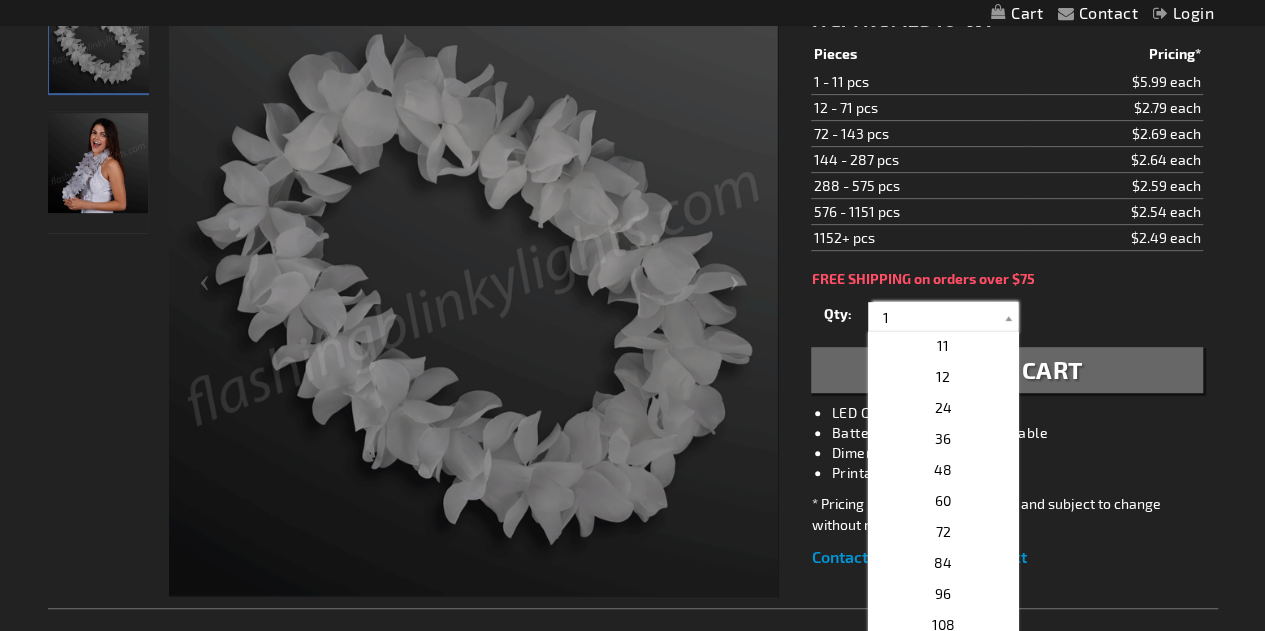 scroll, scrollTop: 488, scrollLeft: 0, axis: vertical 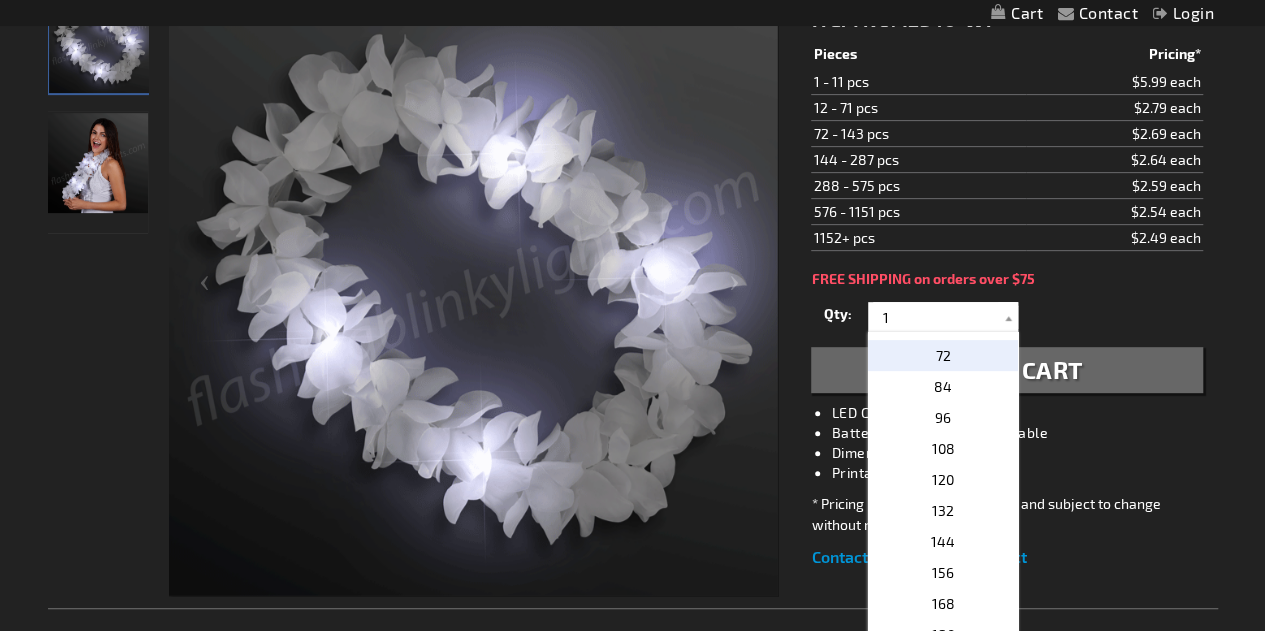 click on "72" at bounding box center [943, 355] 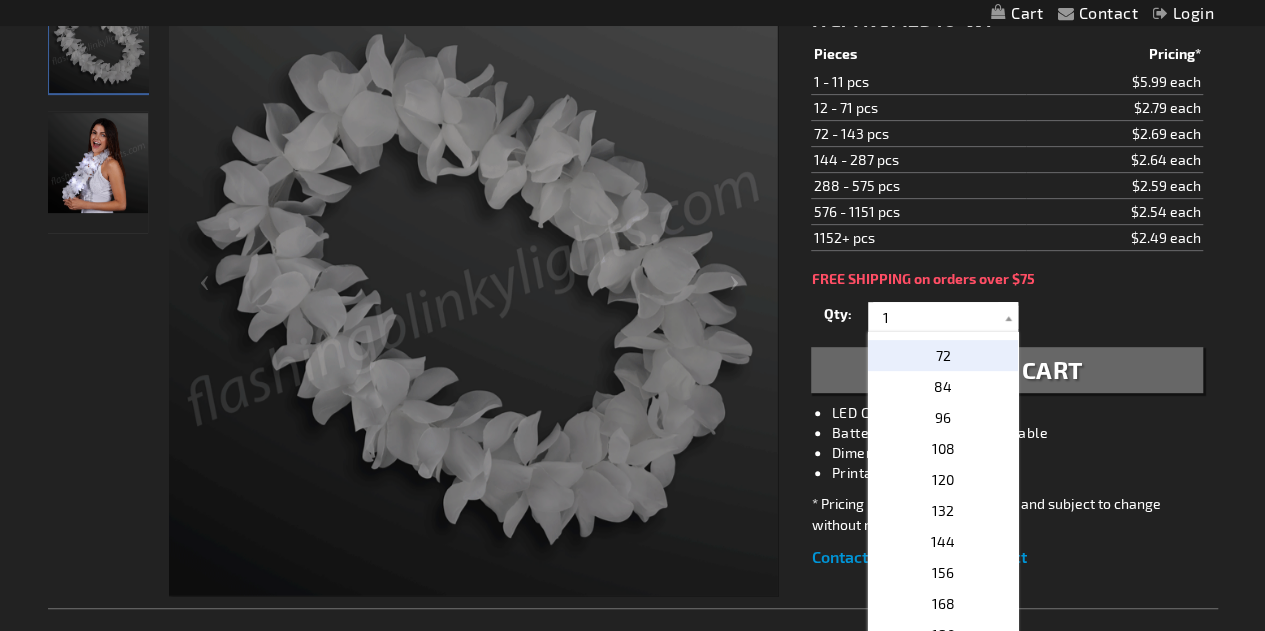 type on "72" 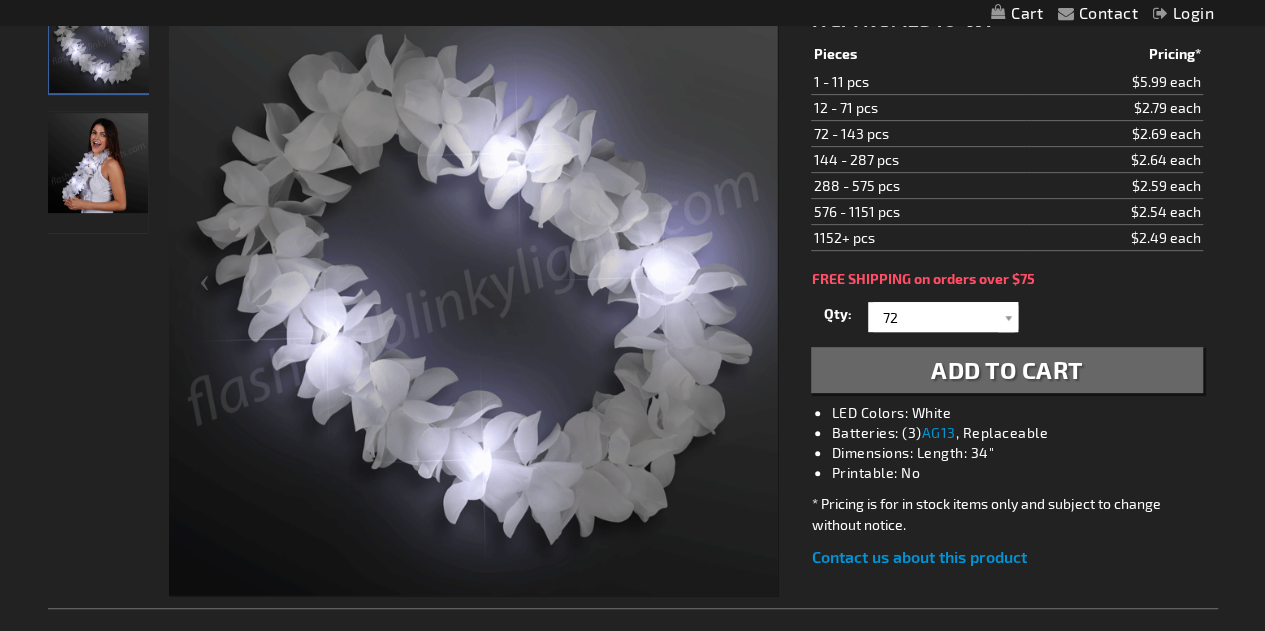 click on "Add to Cart" at bounding box center [1007, 369] 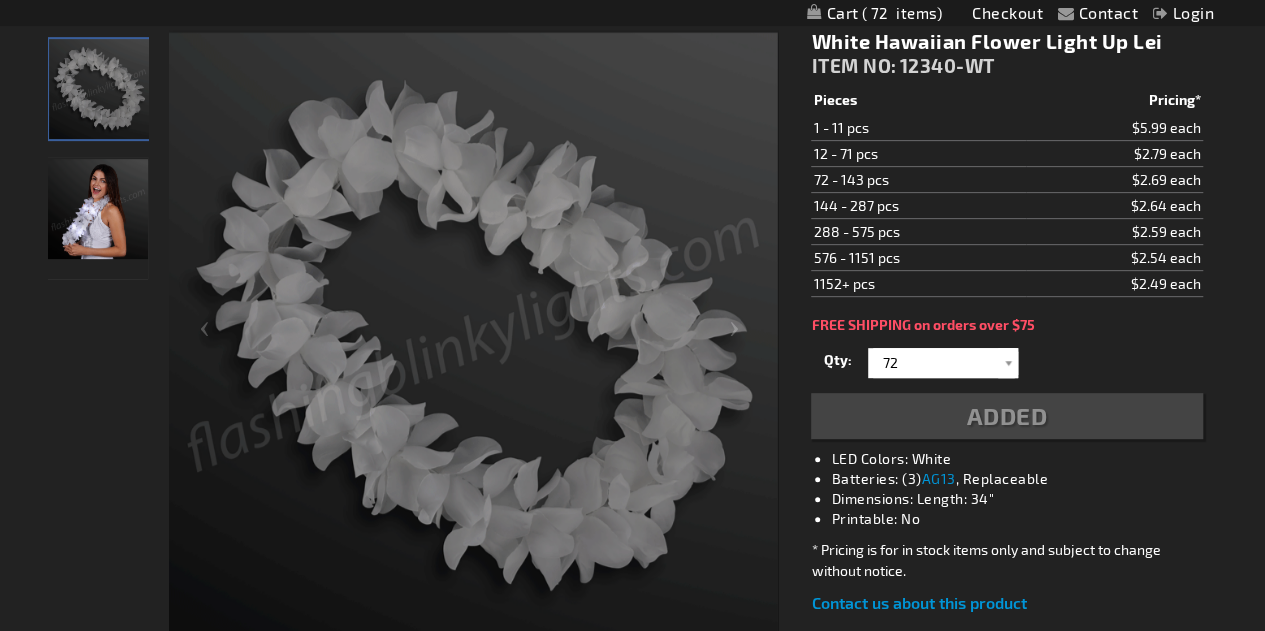 scroll, scrollTop: 359, scrollLeft: 0, axis: vertical 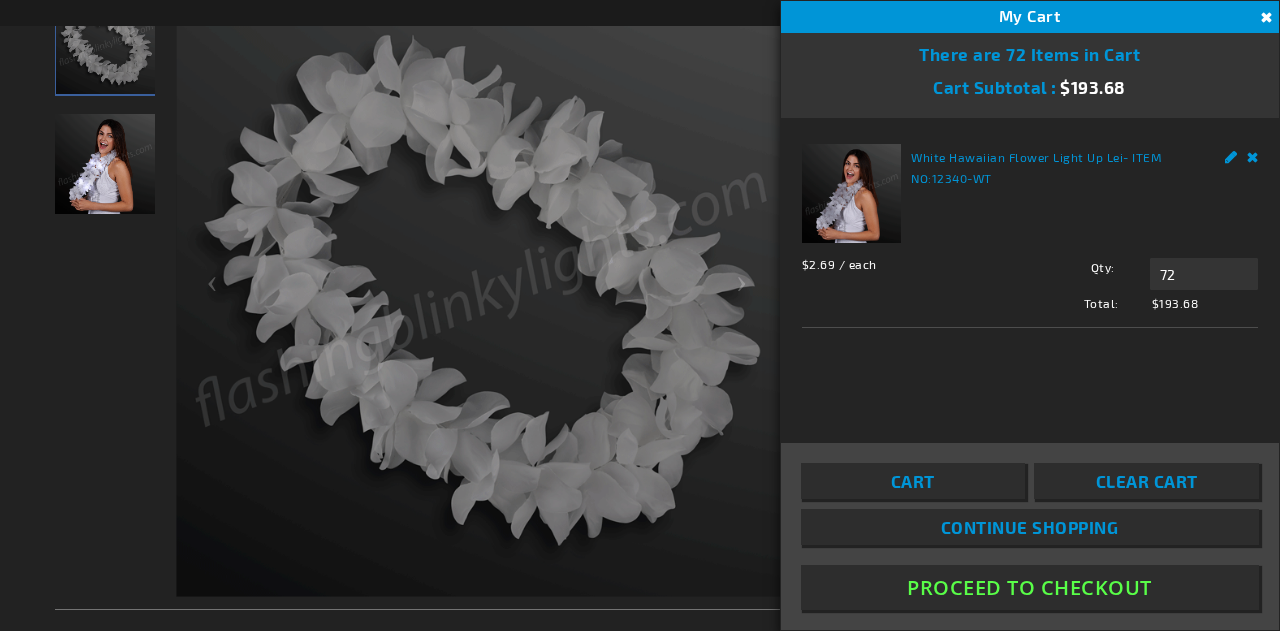 click on "Close" at bounding box center [1264, 18] 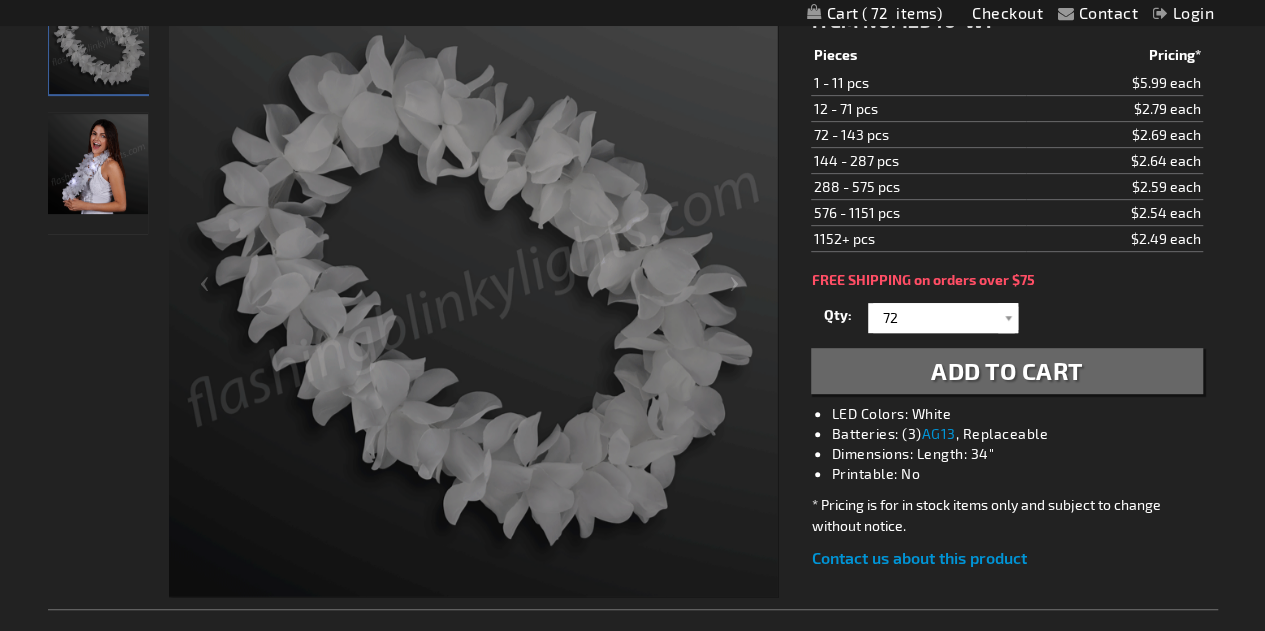 scroll, scrollTop: 135, scrollLeft: 0, axis: vertical 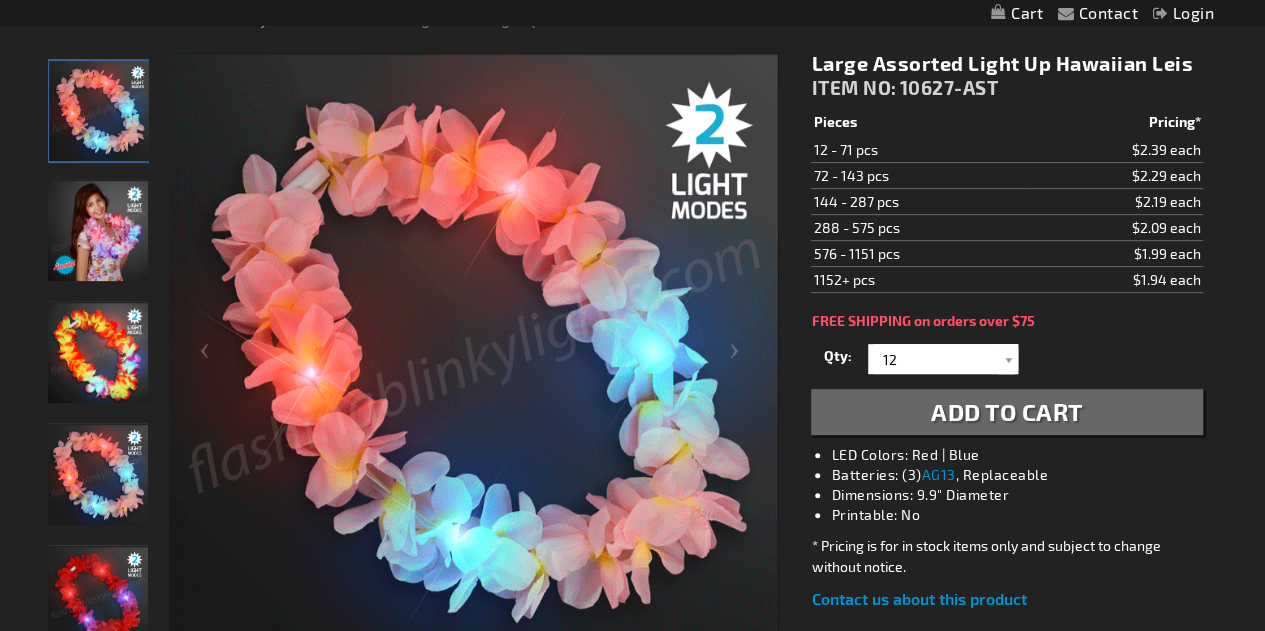 click at bounding box center (98, 231) 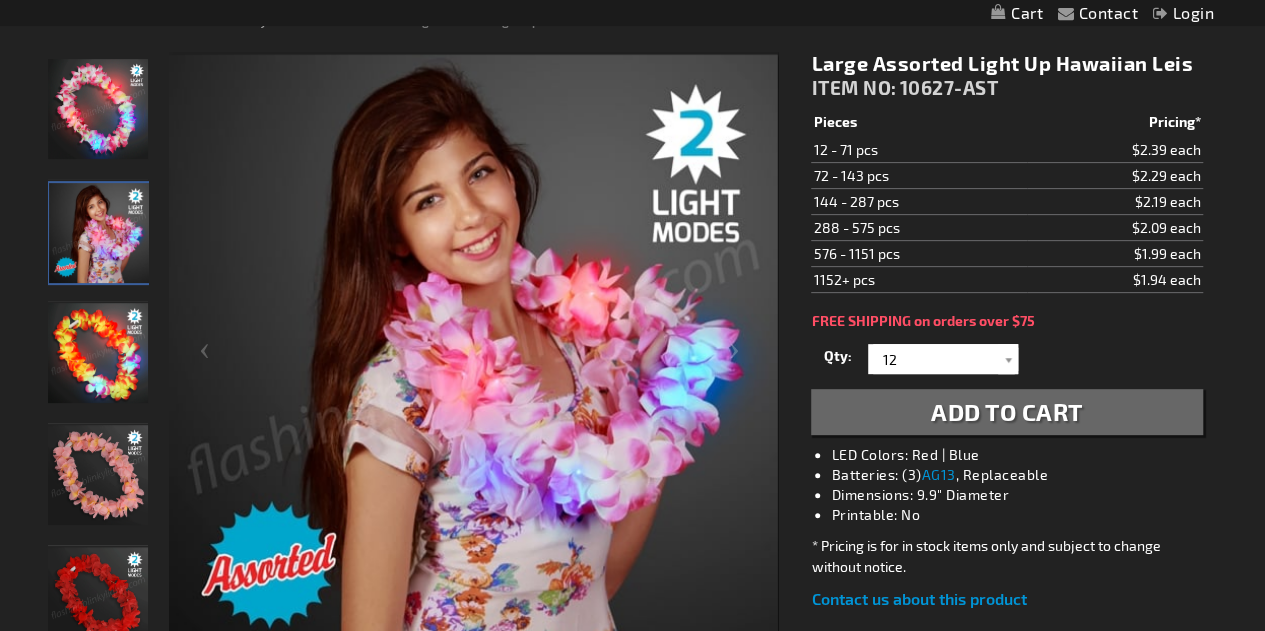 scroll, scrollTop: 437, scrollLeft: 0, axis: vertical 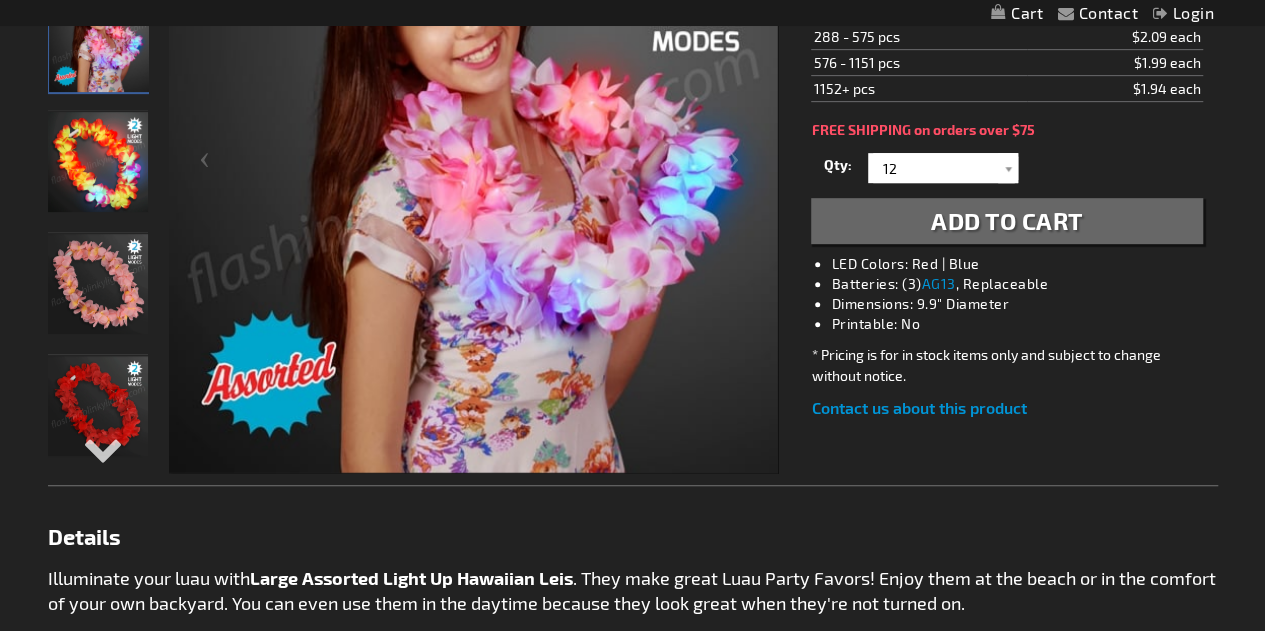 click at bounding box center [98, 406] 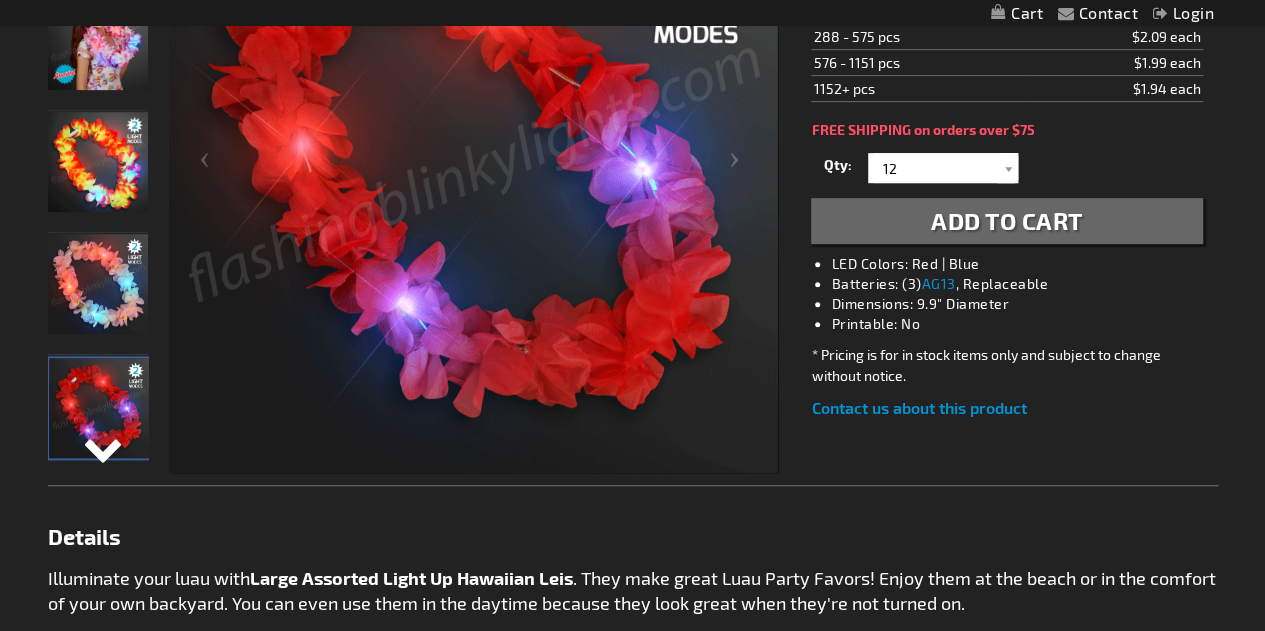 click at bounding box center (98, 465) 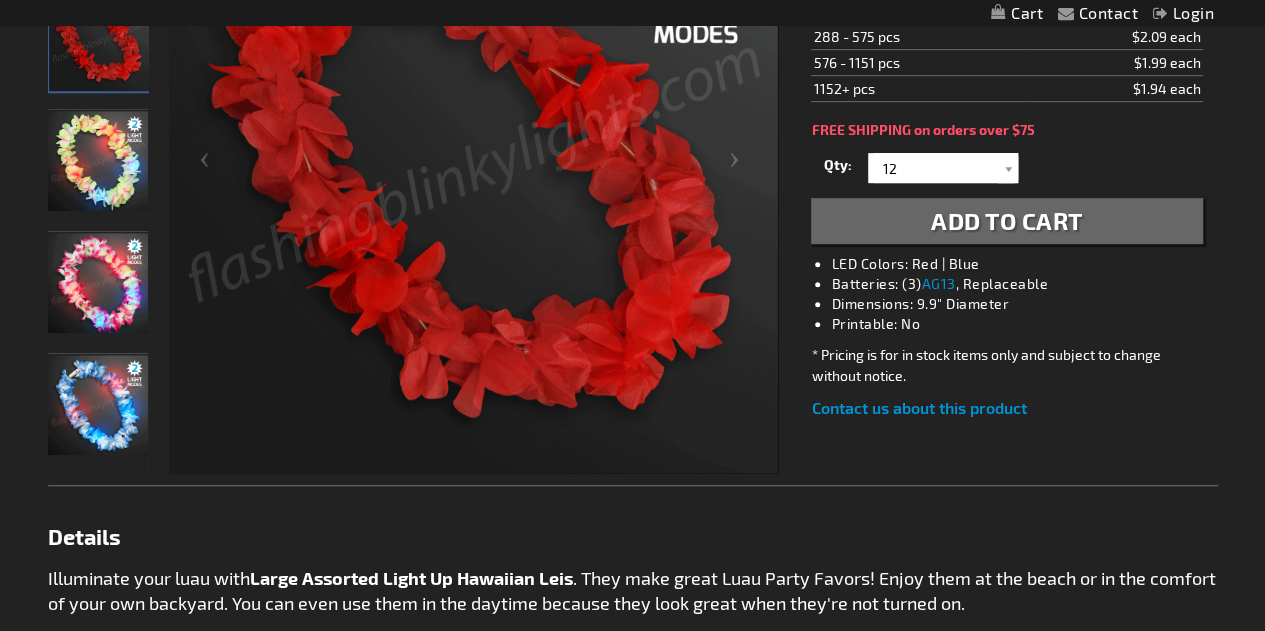 click at bounding box center (99, 292) 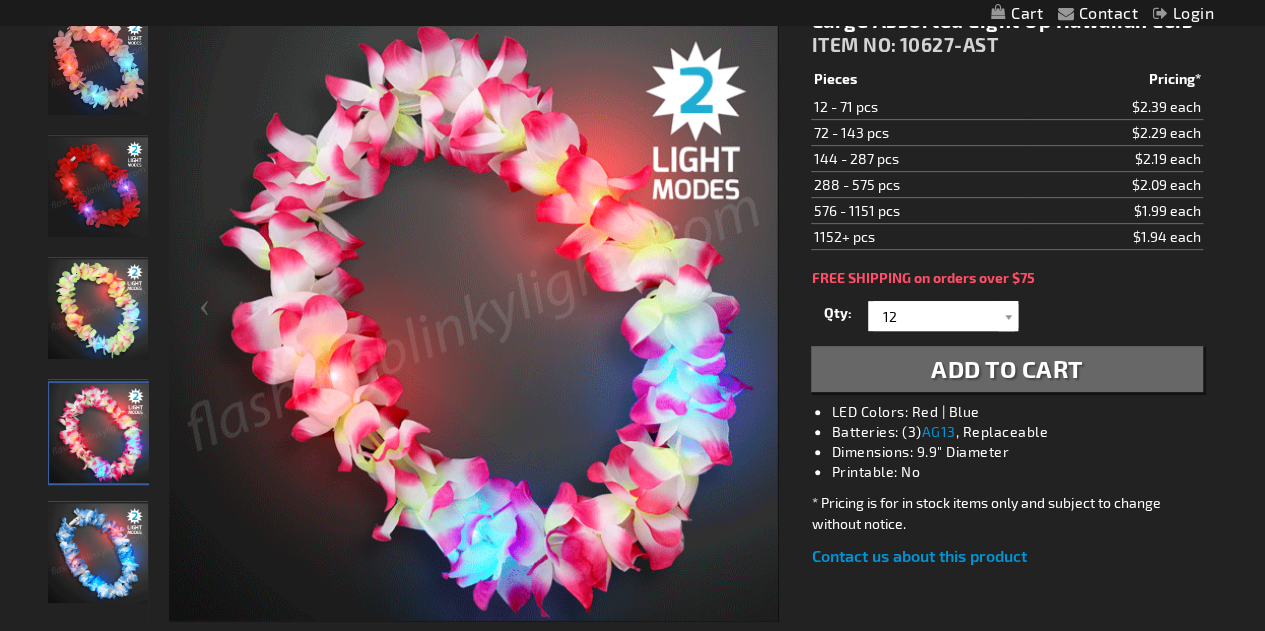 scroll, scrollTop: 215, scrollLeft: 0, axis: vertical 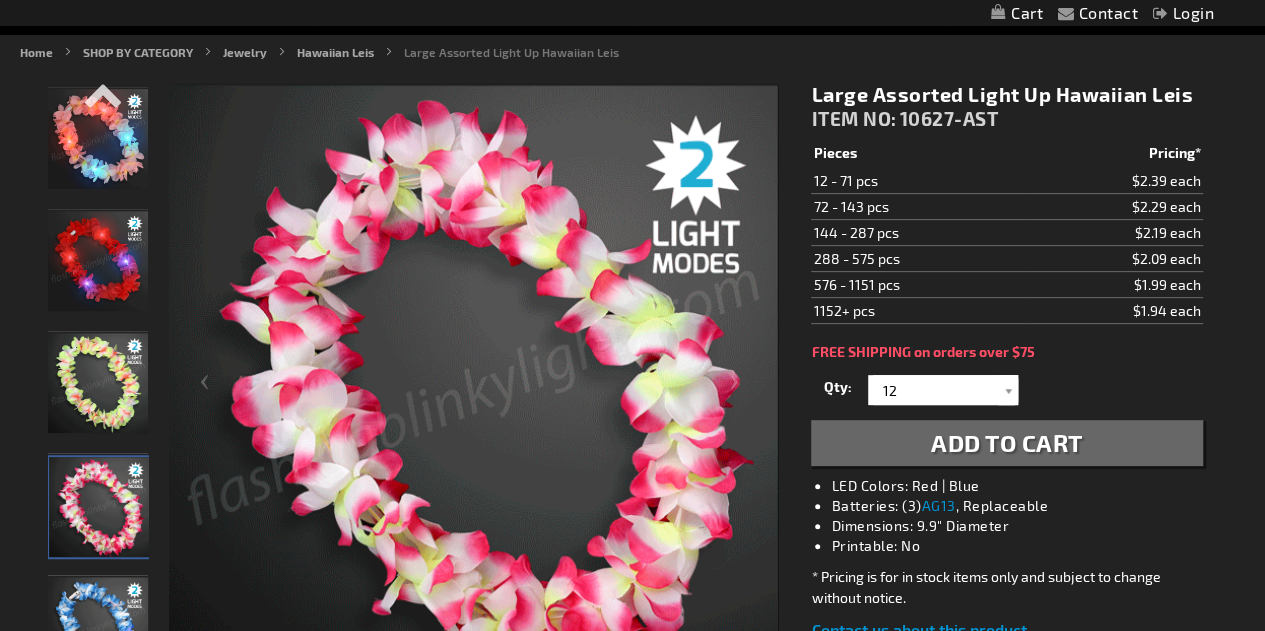 click at bounding box center [98, 383] 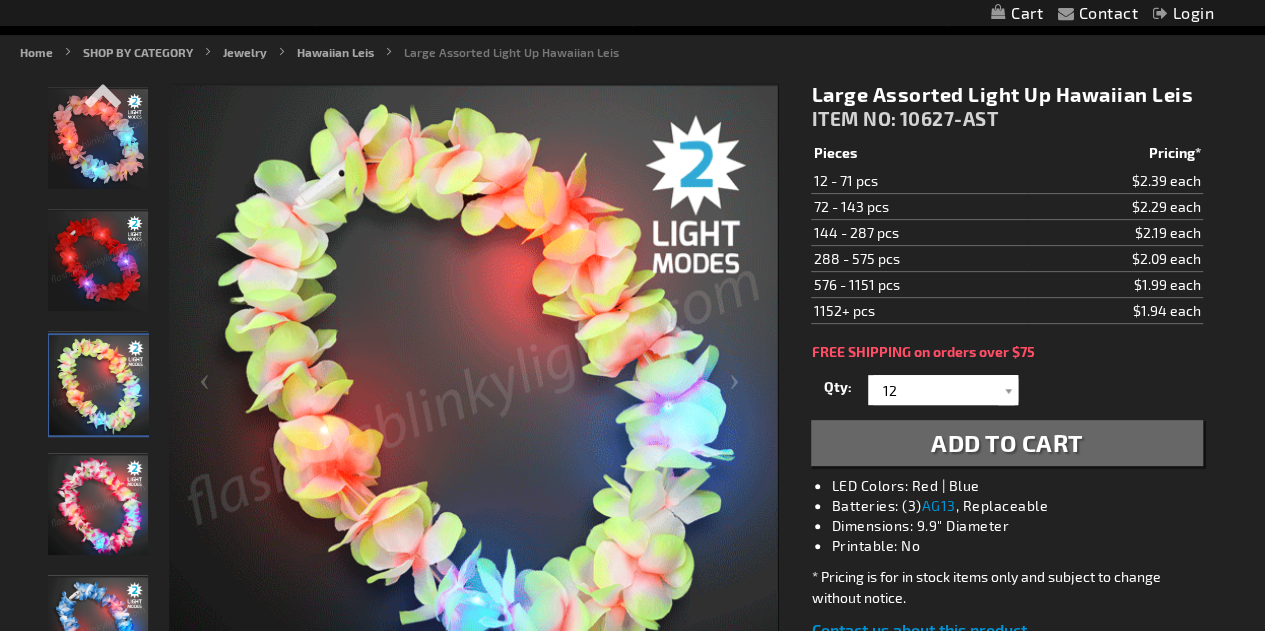 drag, startPoint x: 128, startPoint y: 491, endPoint x: 932, endPoint y: 533, distance: 805.09625 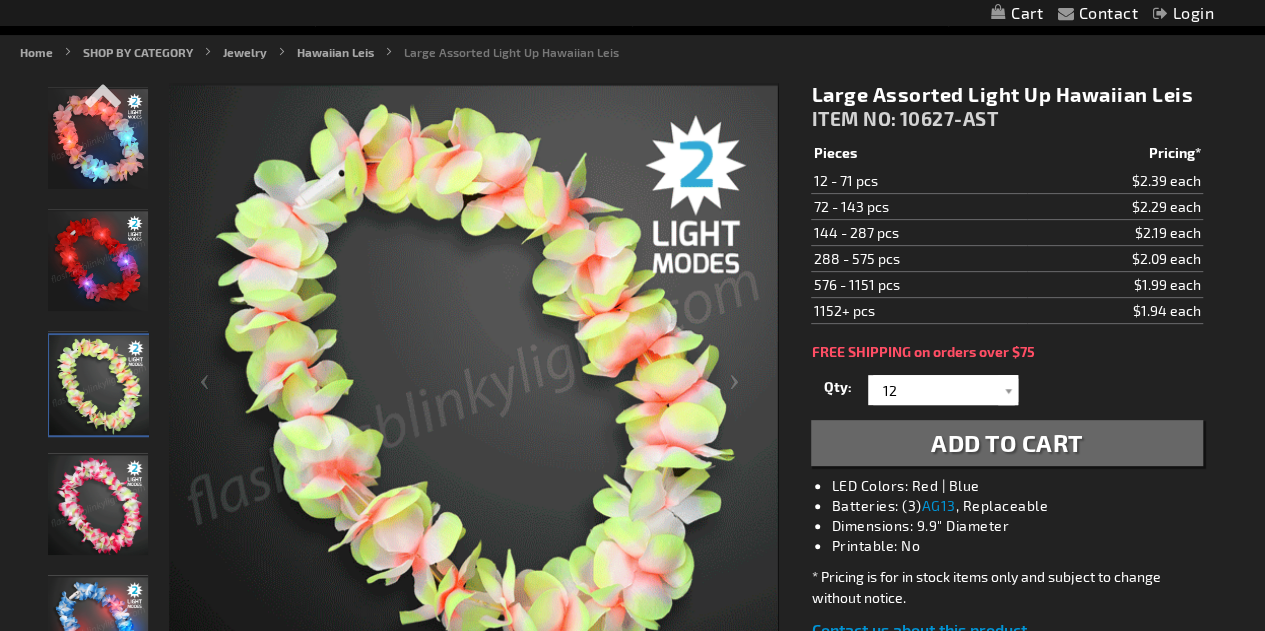 click on "Dimensions: 9.9" Diameter" at bounding box center [1026, 526] 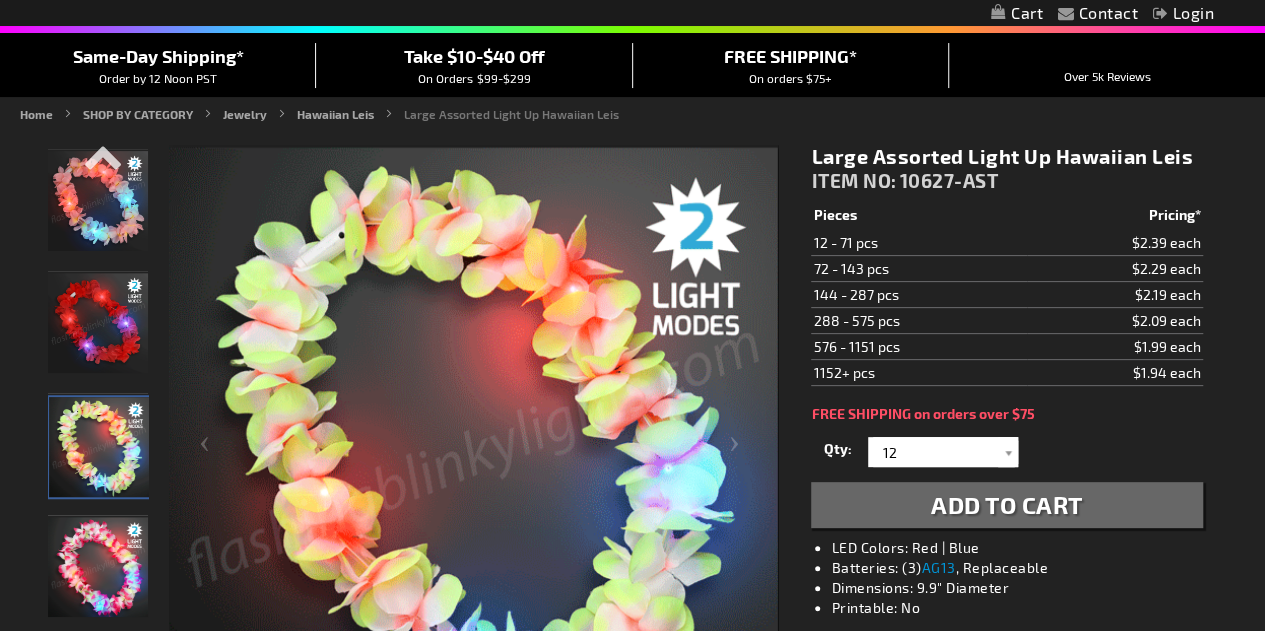 scroll, scrollTop: 204, scrollLeft: 0, axis: vertical 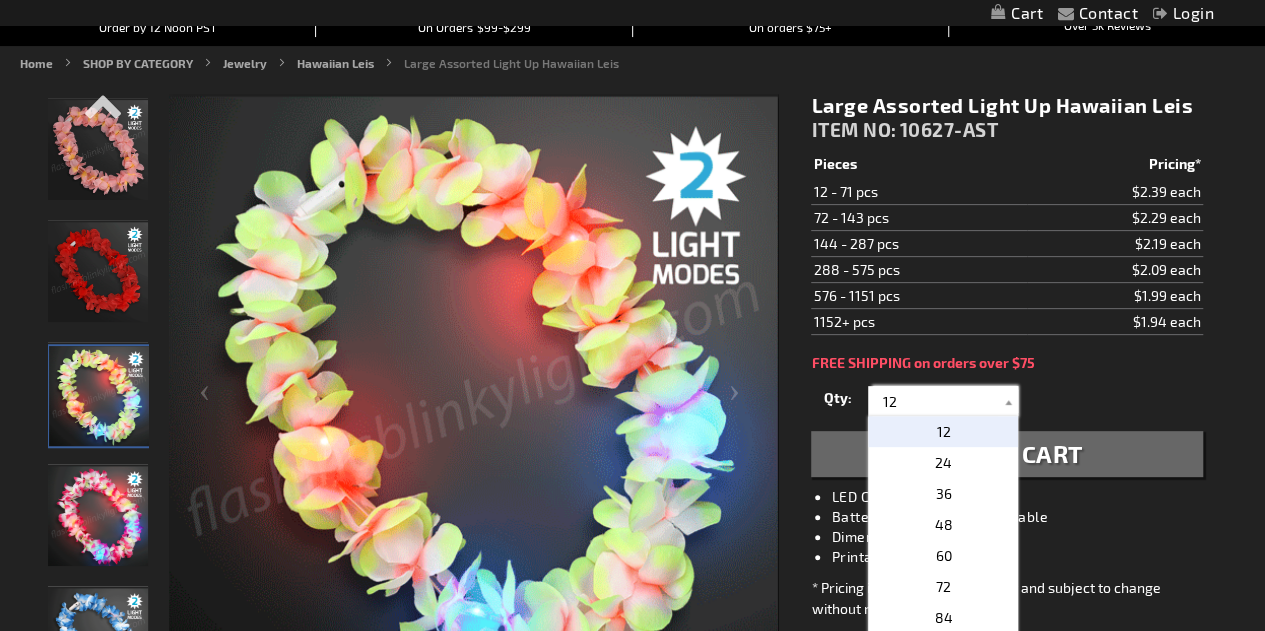 click on "12" at bounding box center [945, 401] 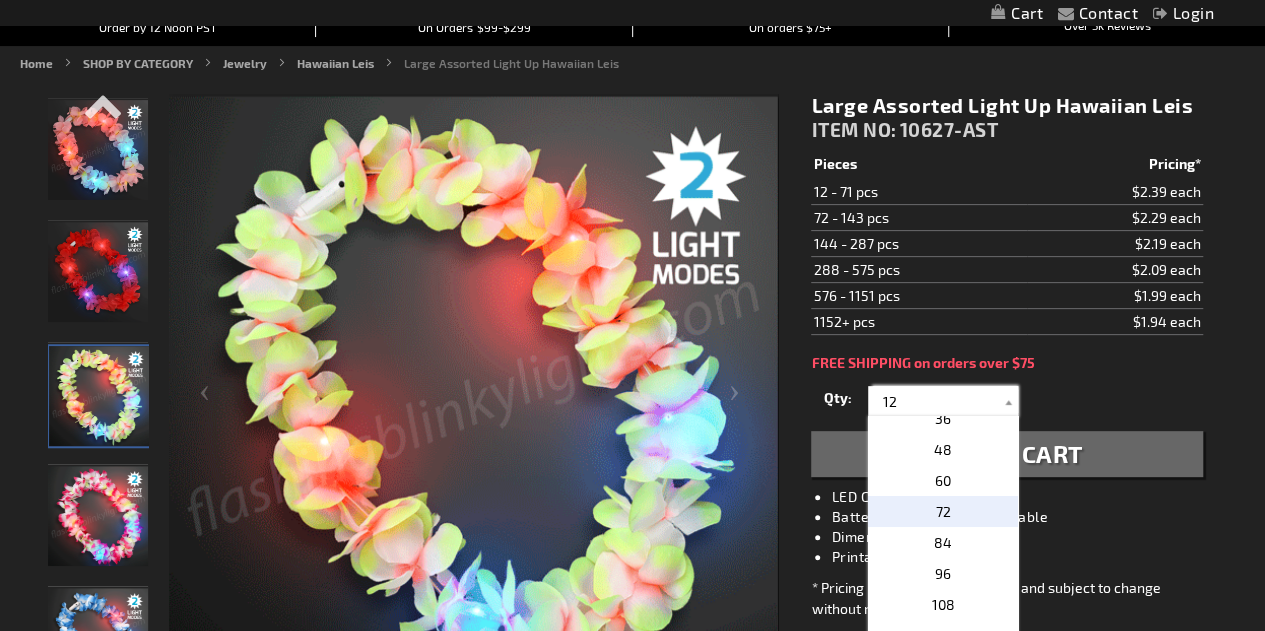 scroll, scrollTop: 77, scrollLeft: 0, axis: vertical 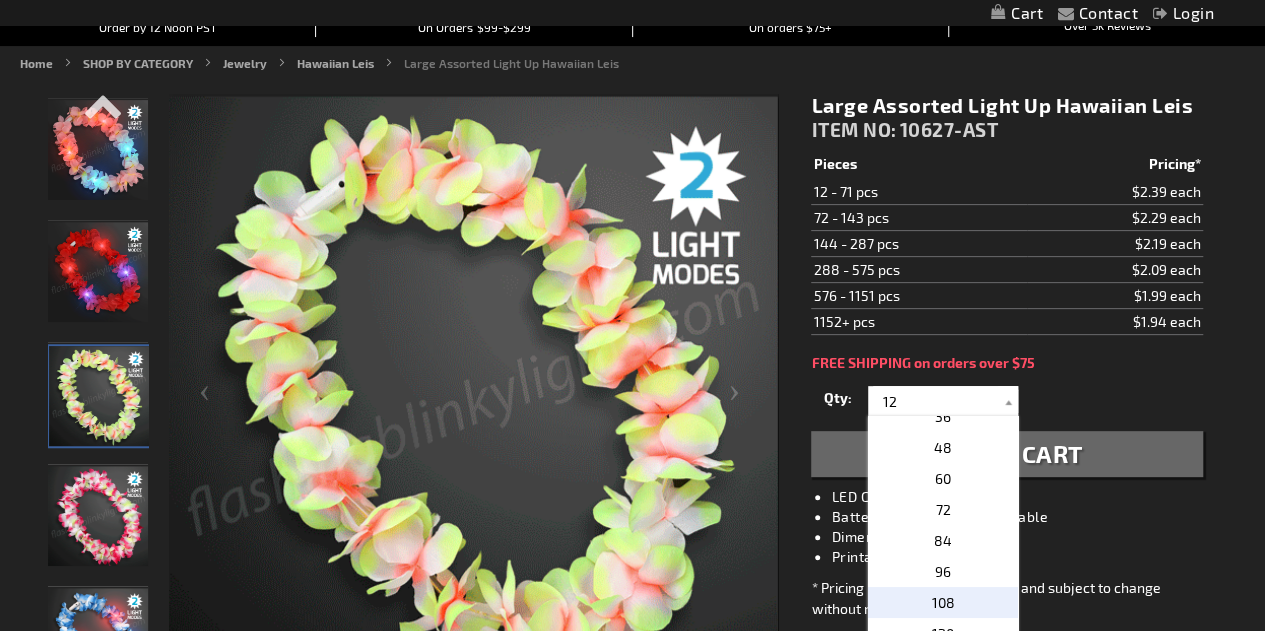 click on "108" at bounding box center [943, 602] 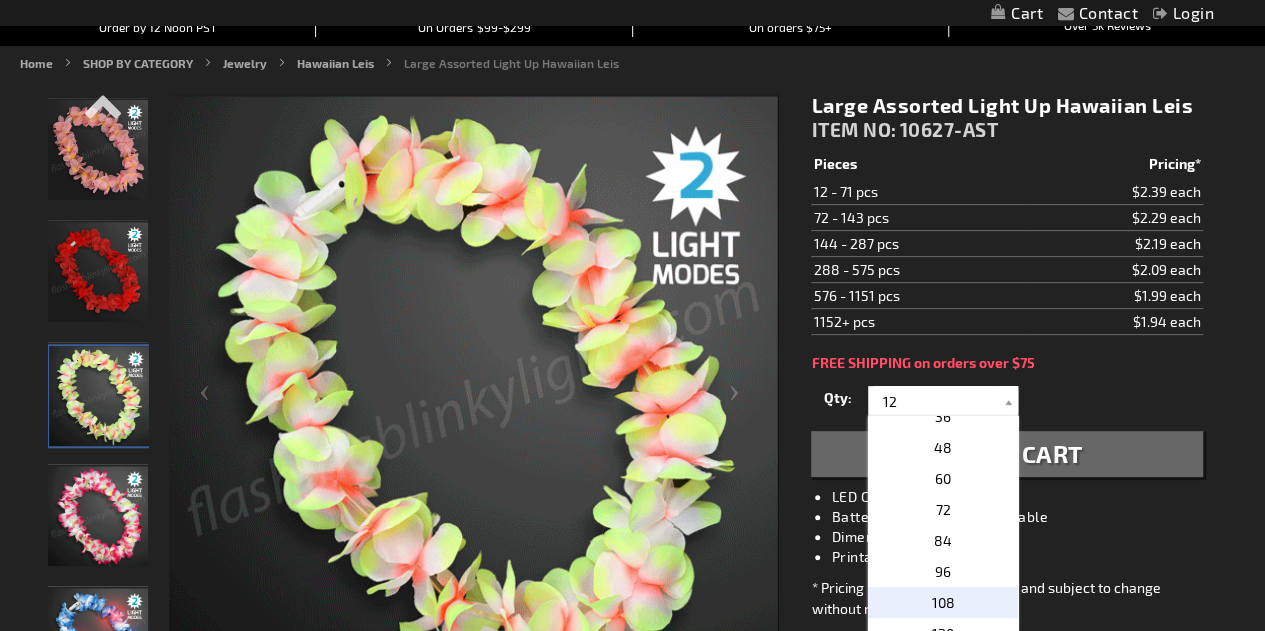 type on "108" 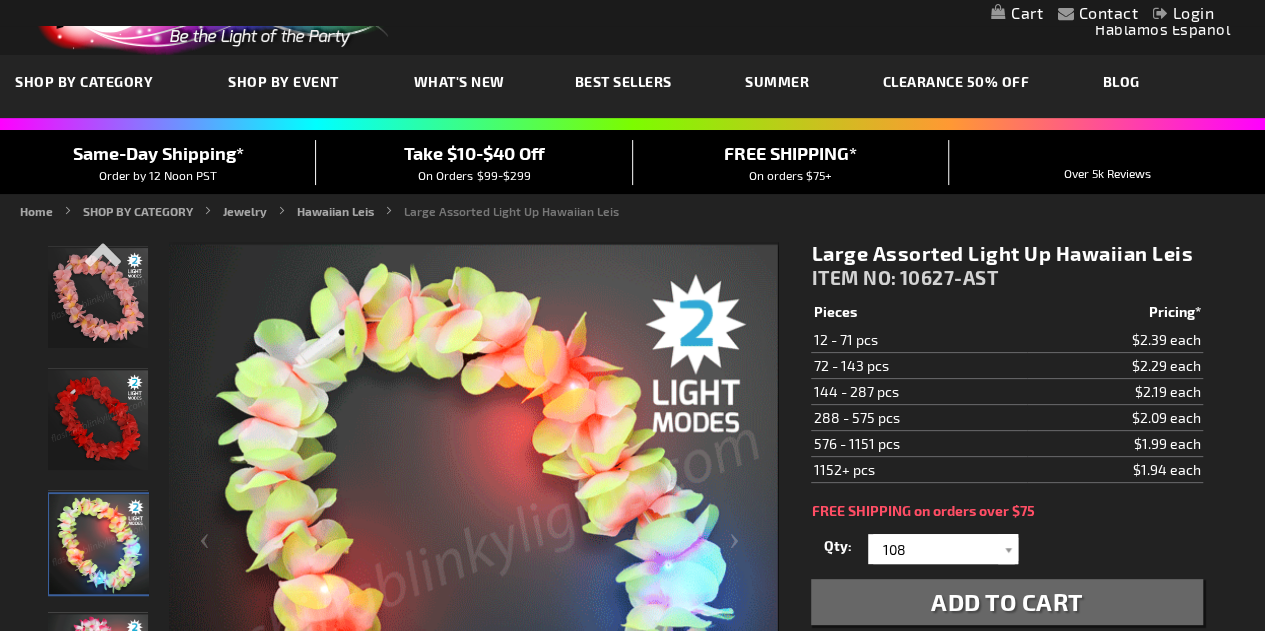 scroll, scrollTop: 0, scrollLeft: 0, axis: both 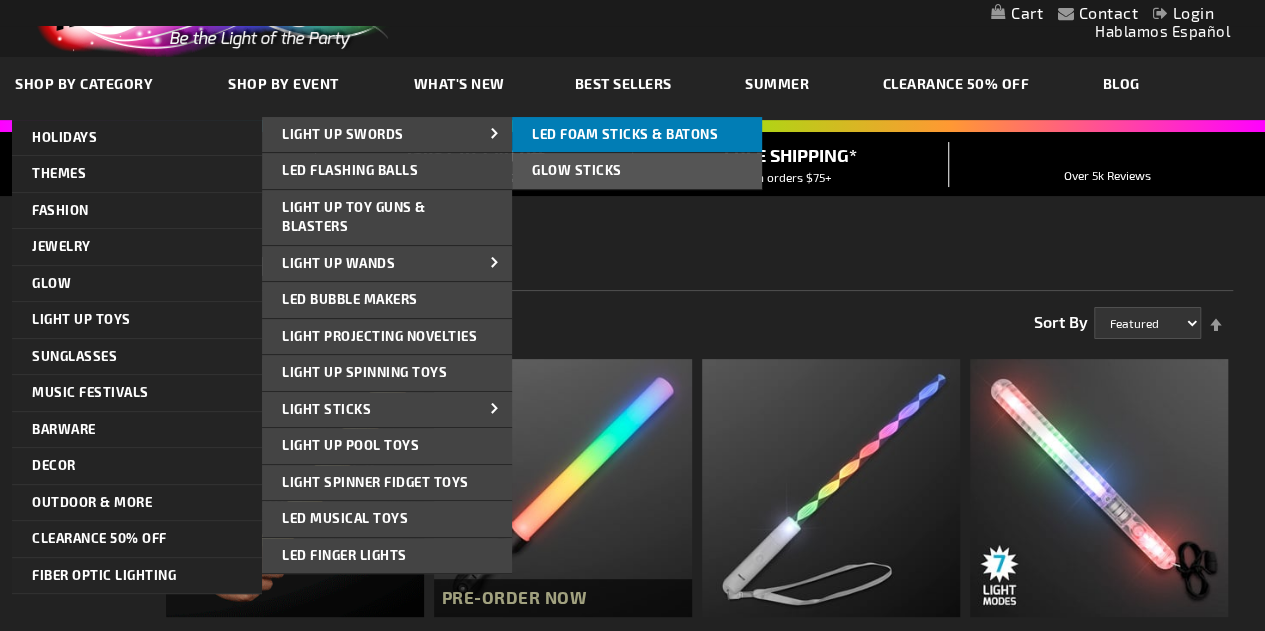 drag, startPoint x: 325, startPoint y: 417, endPoint x: 602, endPoint y: 141, distance: 391.0307 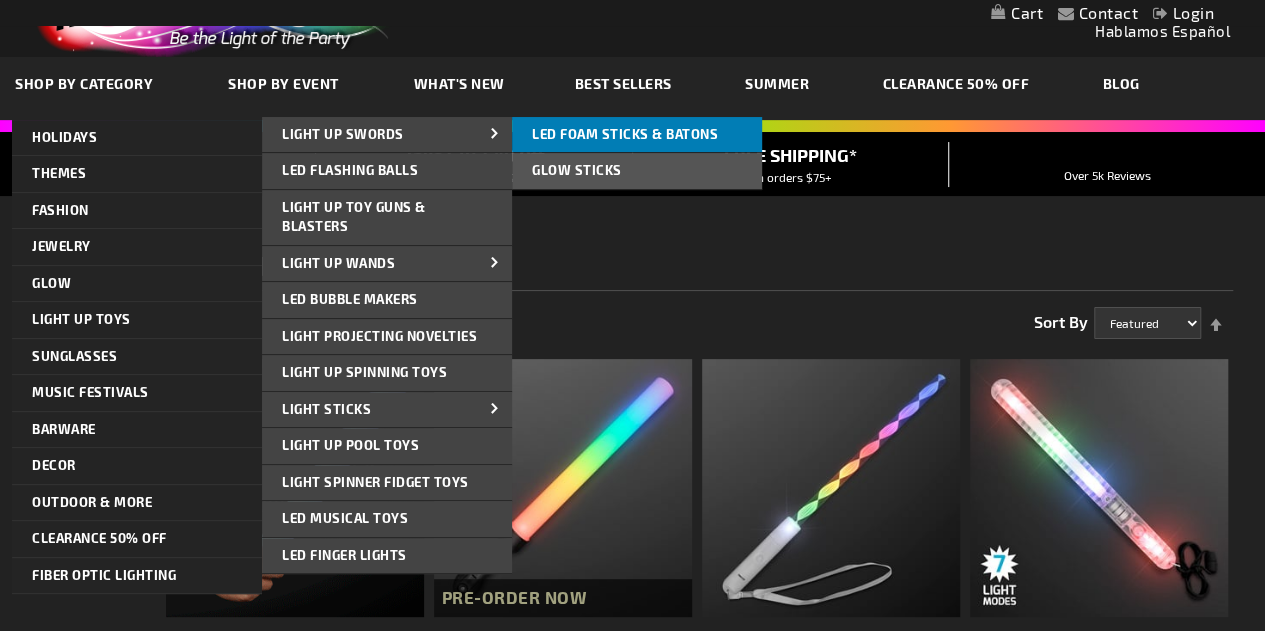 click on "Light Sticks LED Foam Sticks & Batons LED Foam Sticks & Batons LED Foam Sticks & Batons Glow Sticks Glow Sticks Glow Sticks" at bounding box center (387, 410) 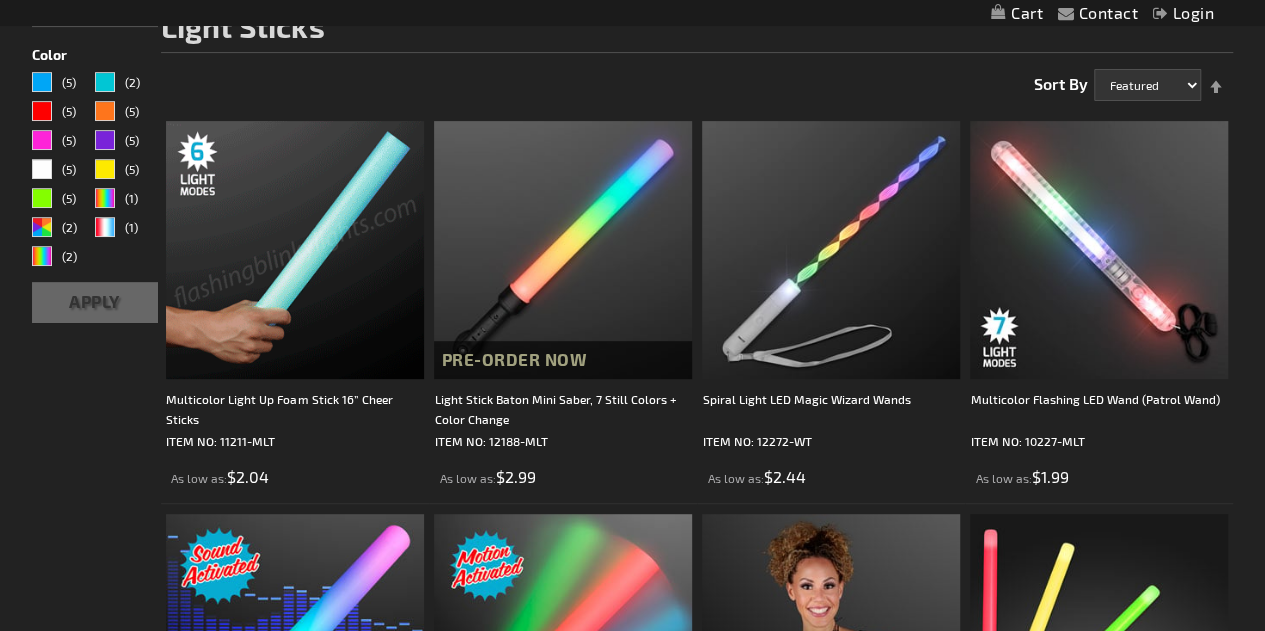 scroll, scrollTop: 291, scrollLeft: 0, axis: vertical 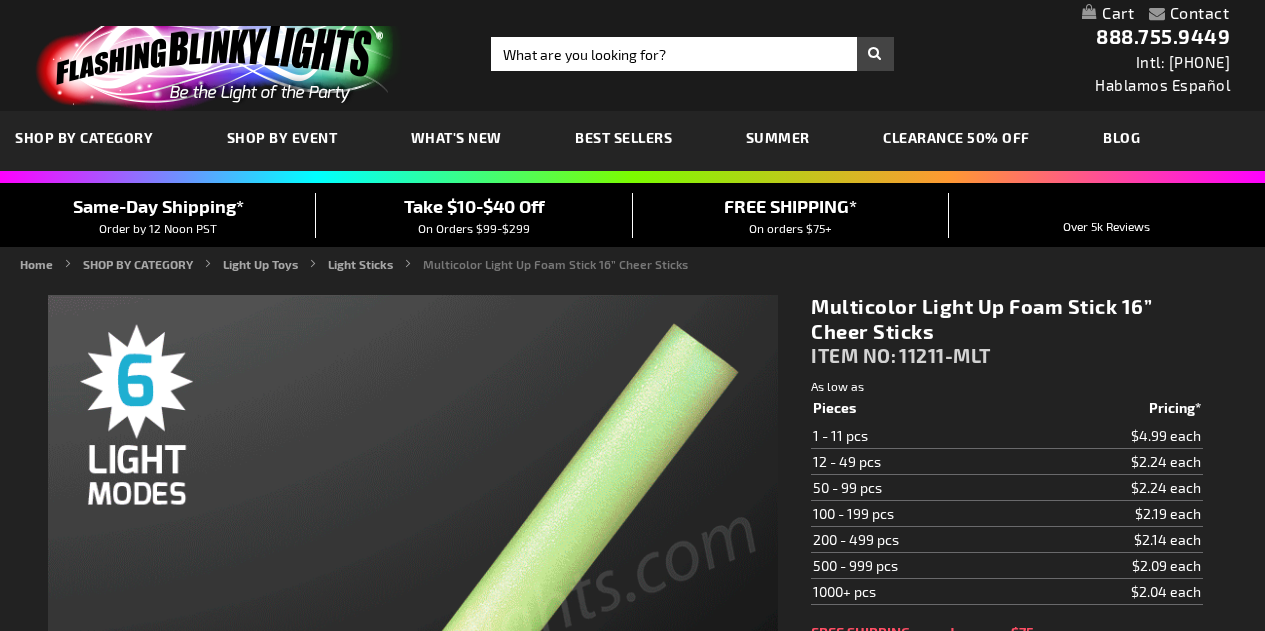 type on "5659" 